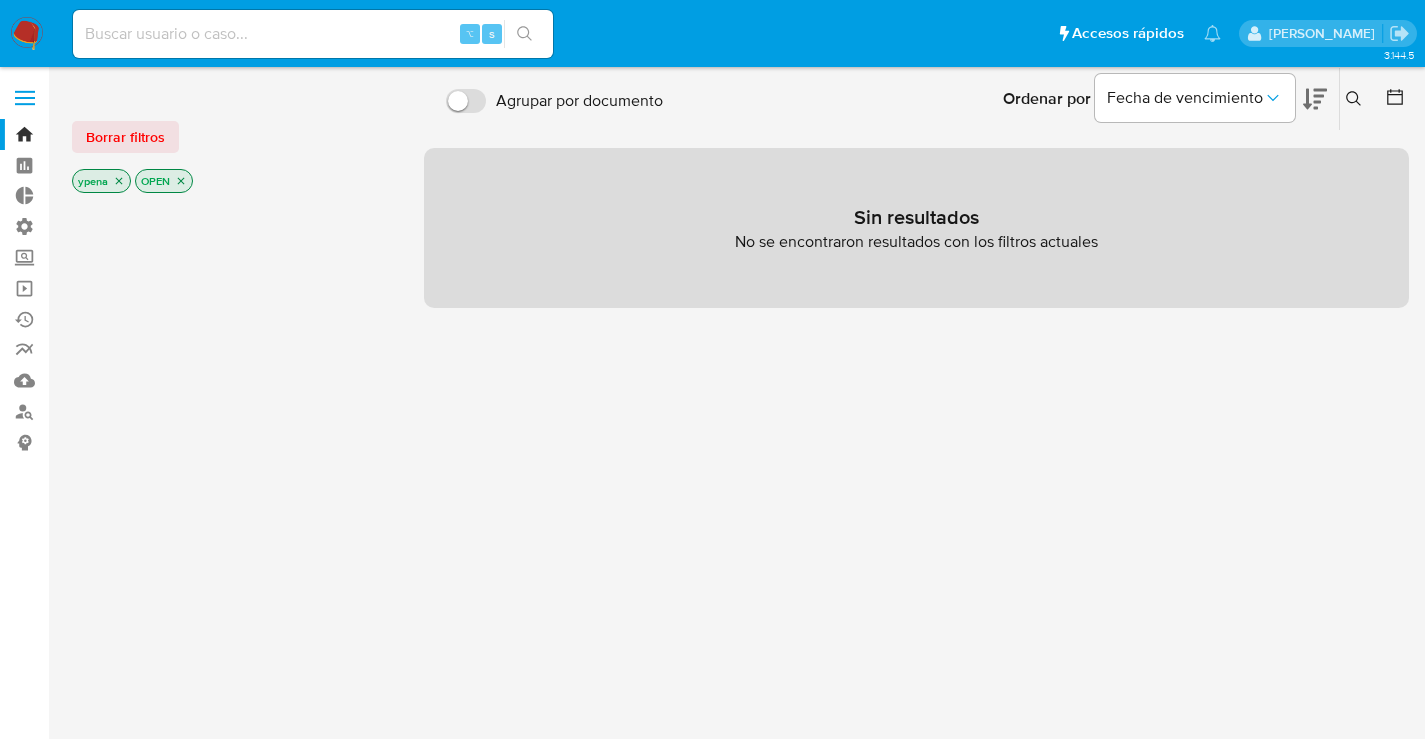 scroll, scrollTop: 0, scrollLeft: 0, axis: both 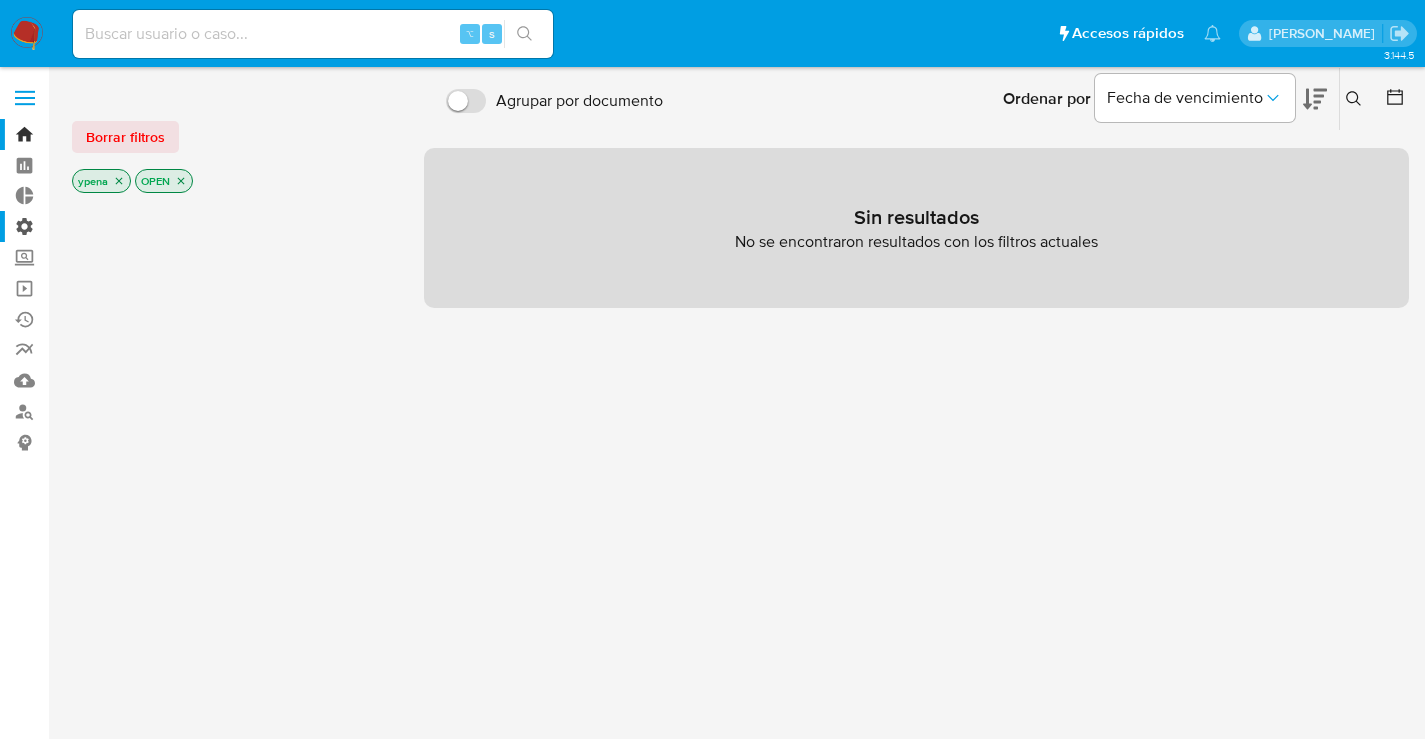 click on "Administración" at bounding box center [119, 226] 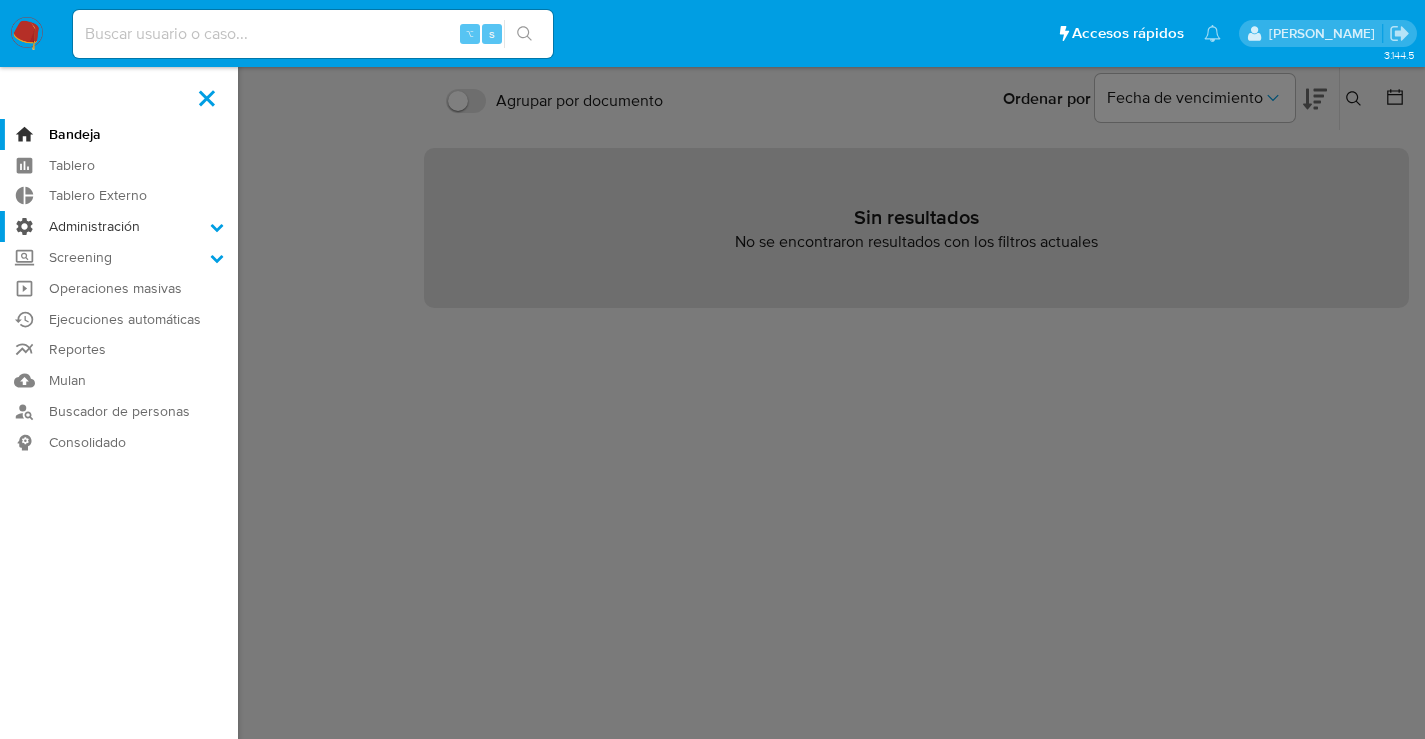 click on "Administración" at bounding box center (0, 0) 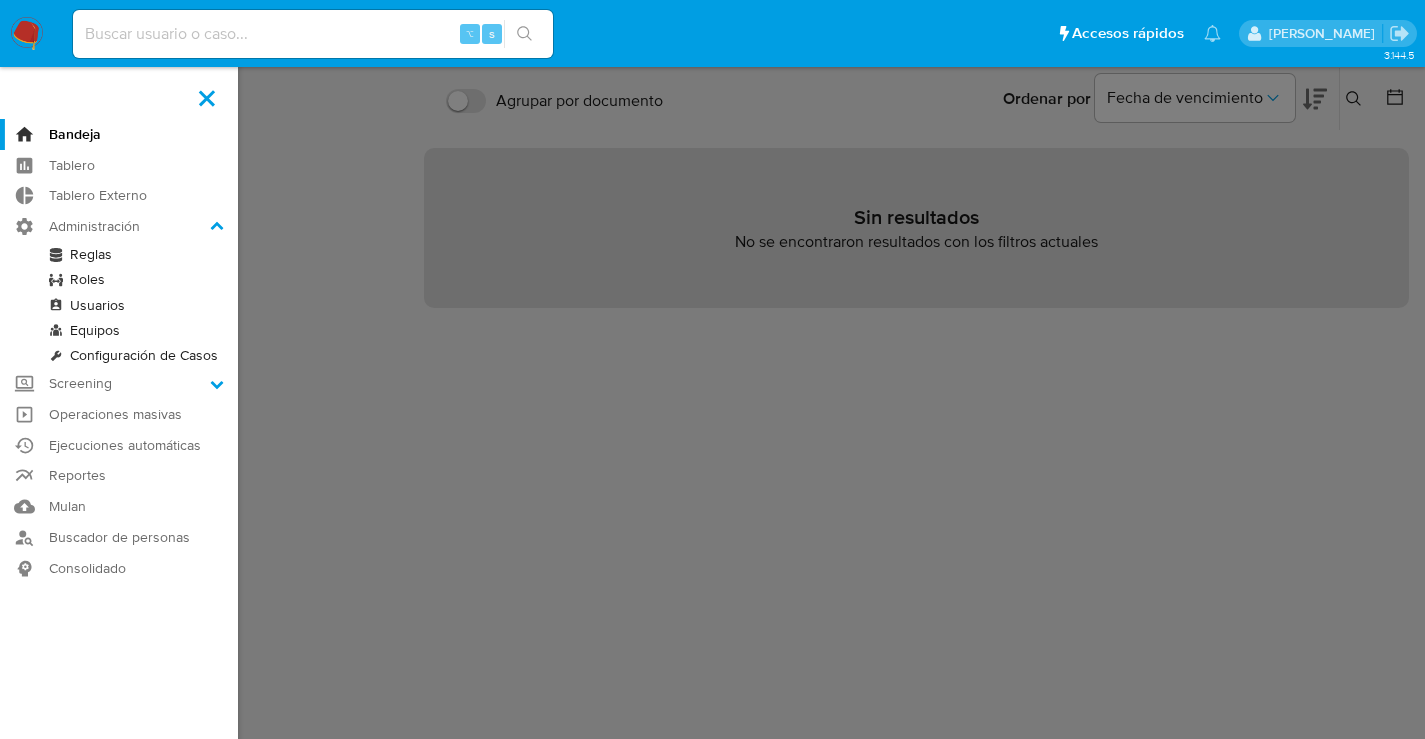 click on "Reglas" at bounding box center [119, 254] 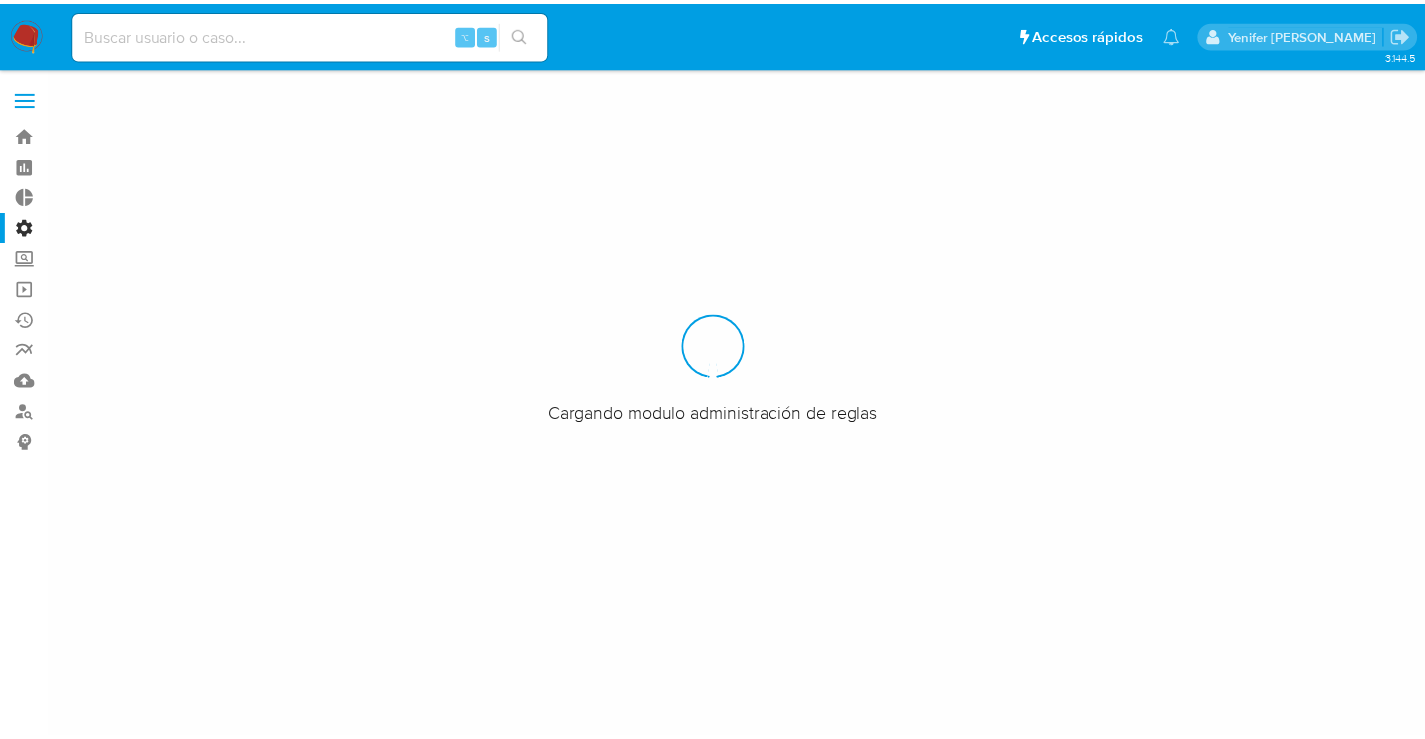 scroll, scrollTop: 0, scrollLeft: 0, axis: both 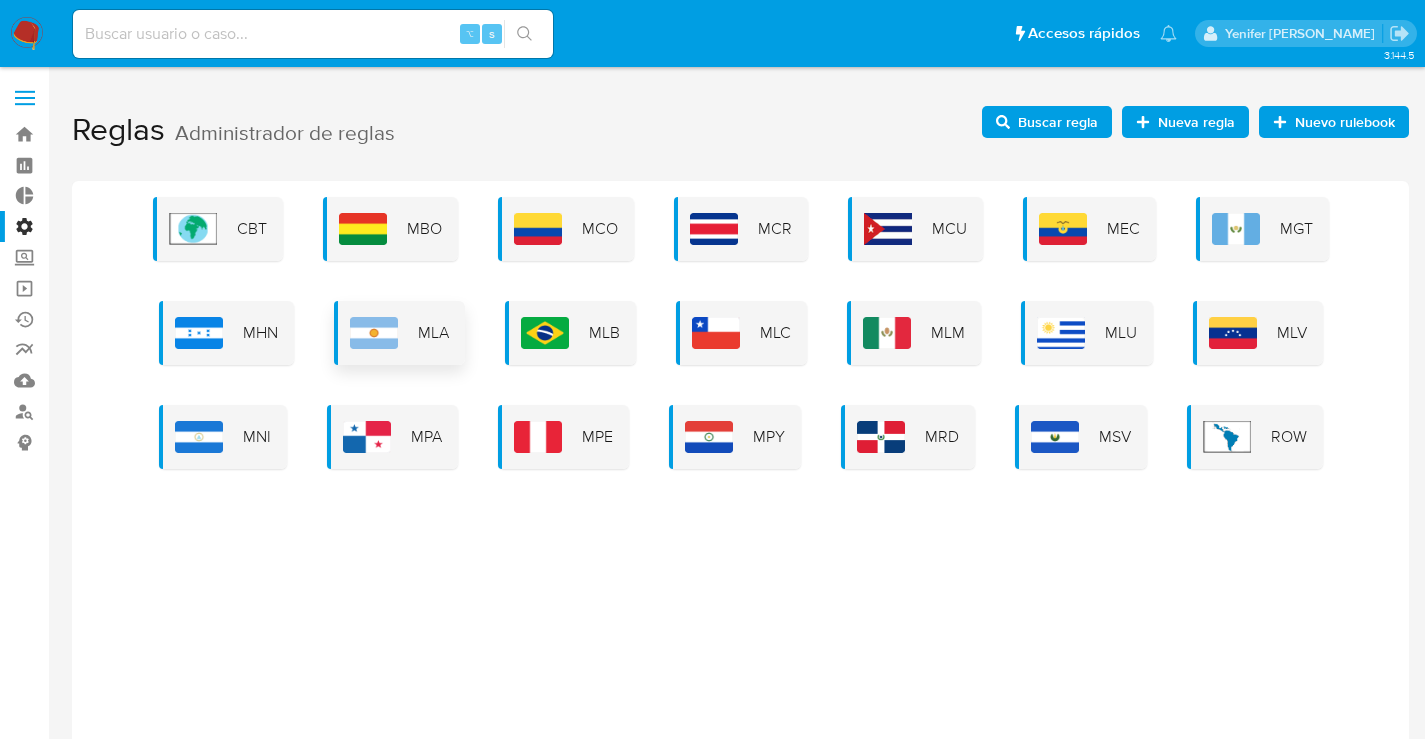 click at bounding box center (374, 333) 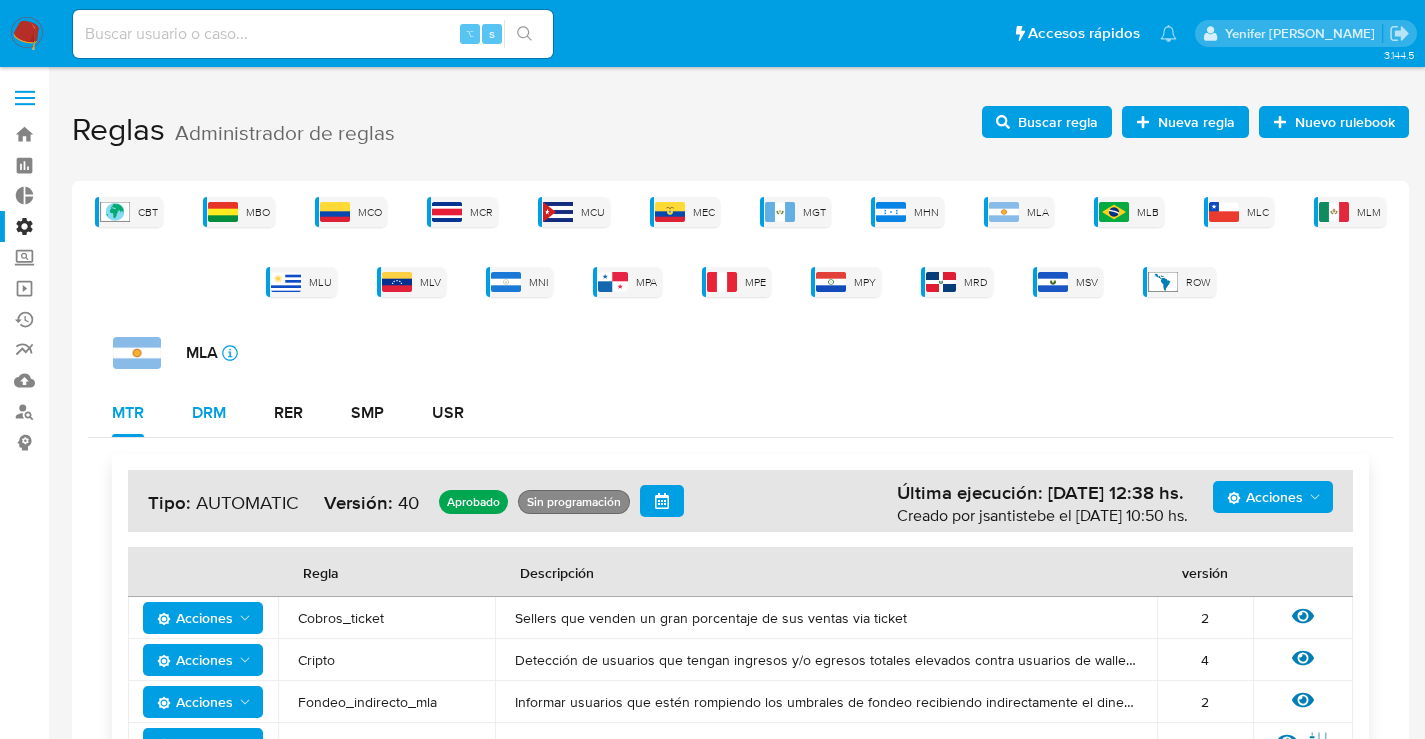 click on "DRM" at bounding box center (209, 413) 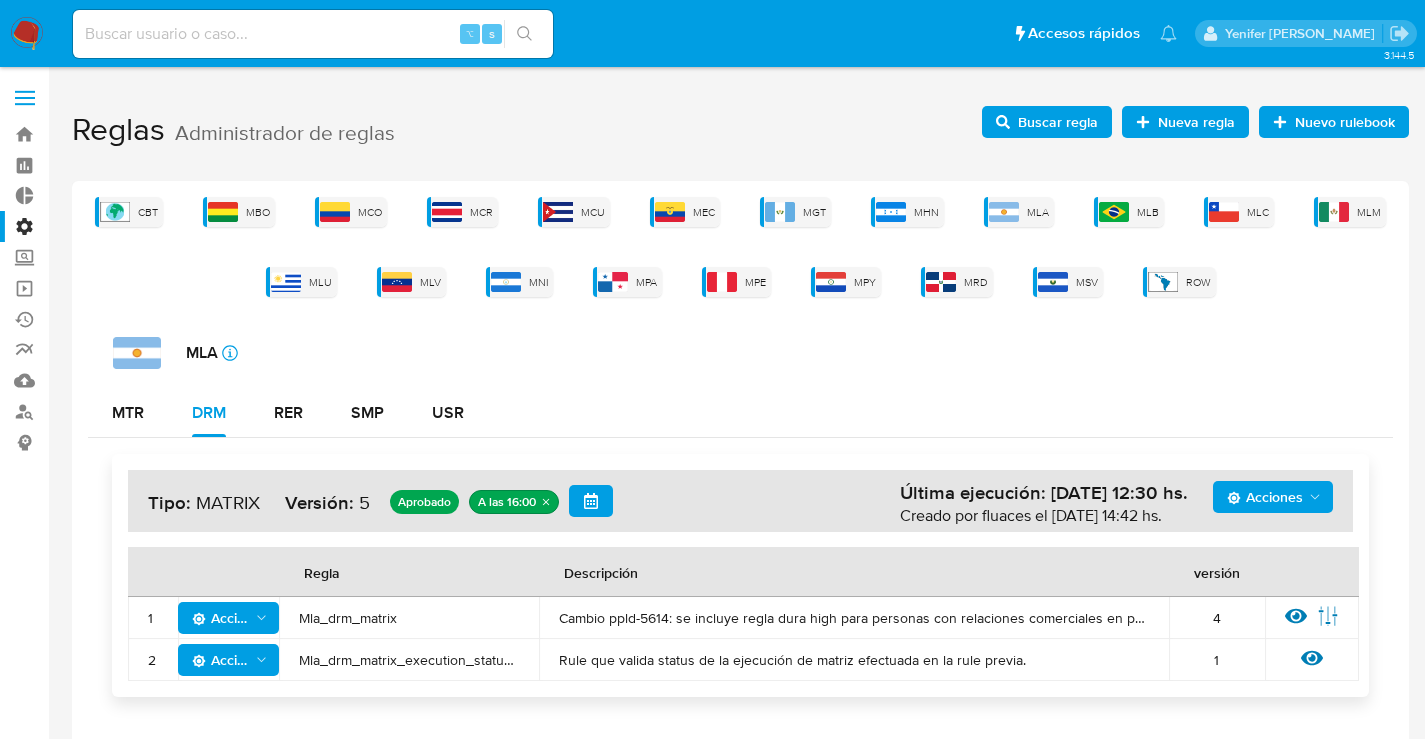 click on "Mla_drm_matrix" at bounding box center [409, 618] 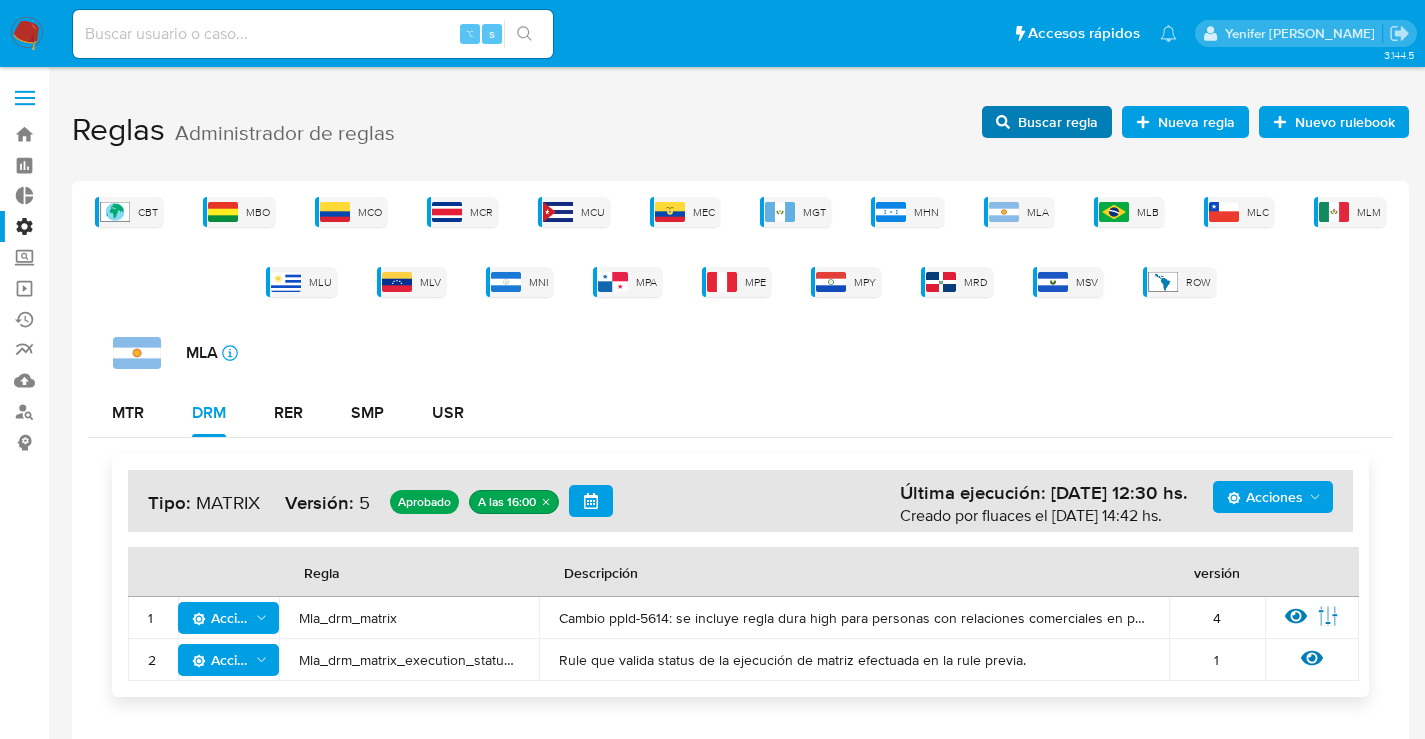 click on "Buscar regla" at bounding box center (1058, 122) 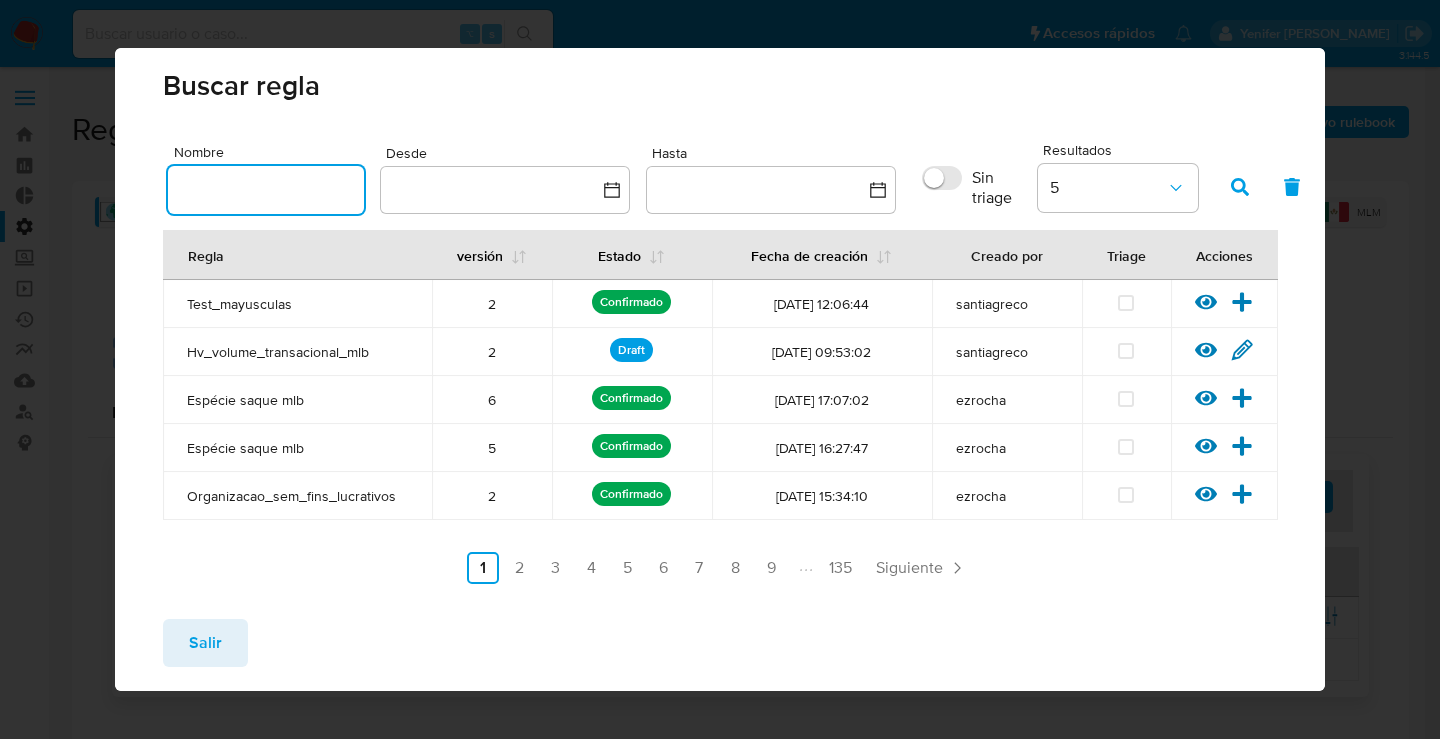 click at bounding box center [266, 190] 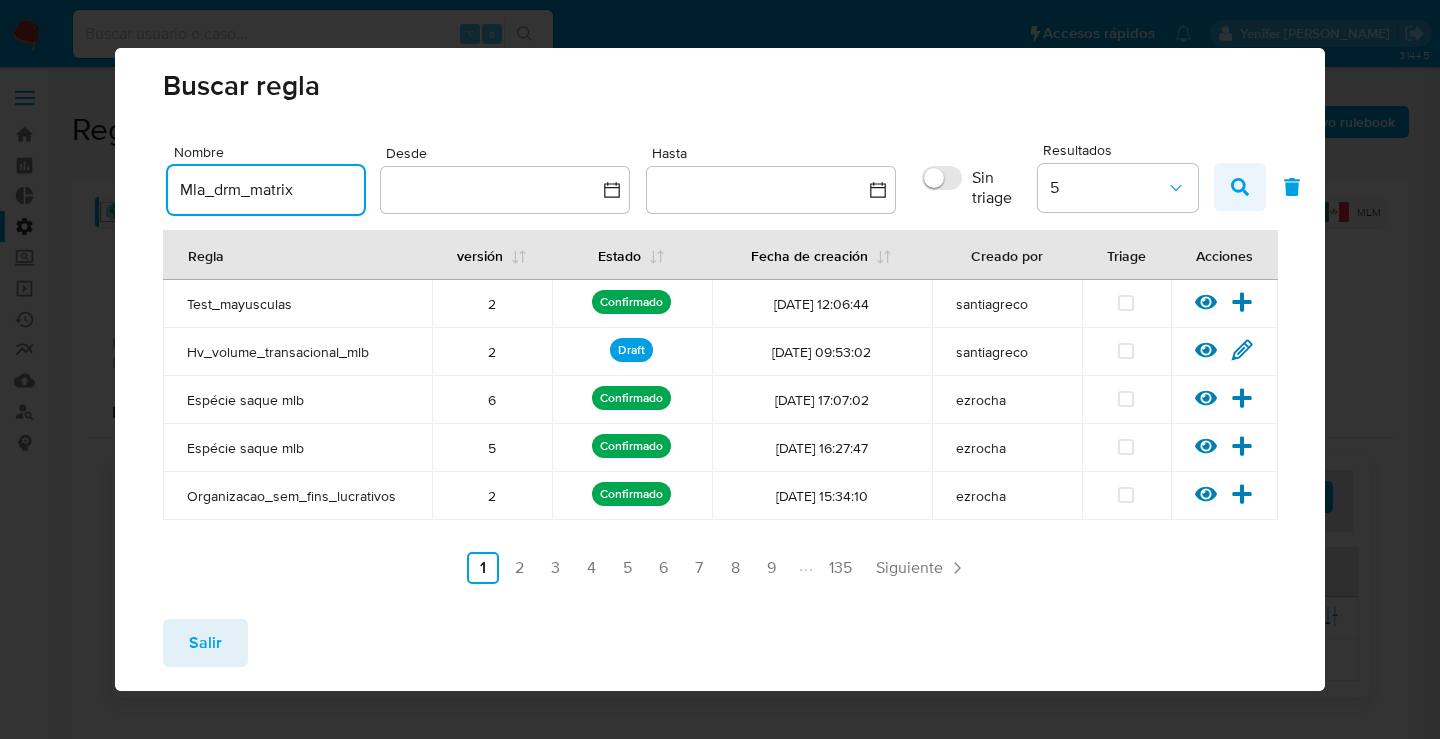 type on "Mla_drm_matrix" 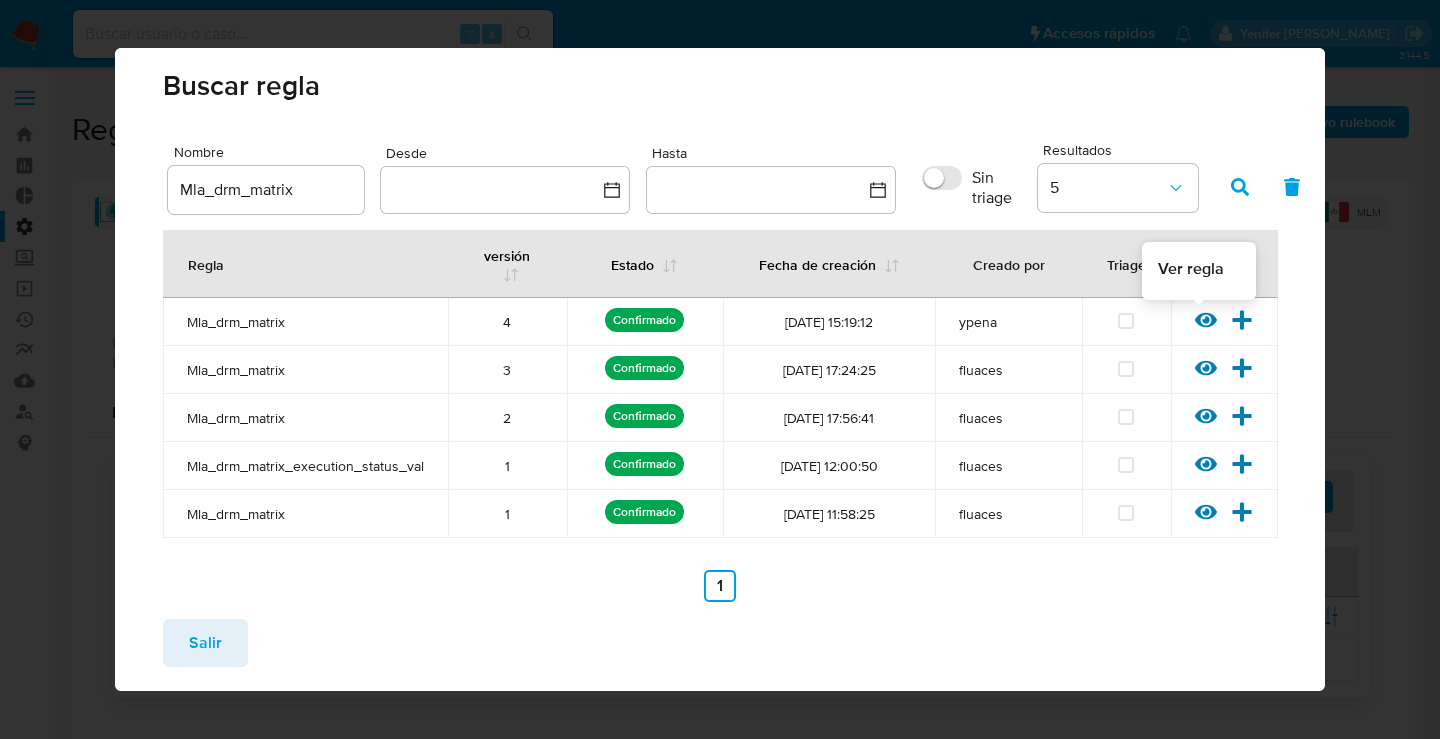 click 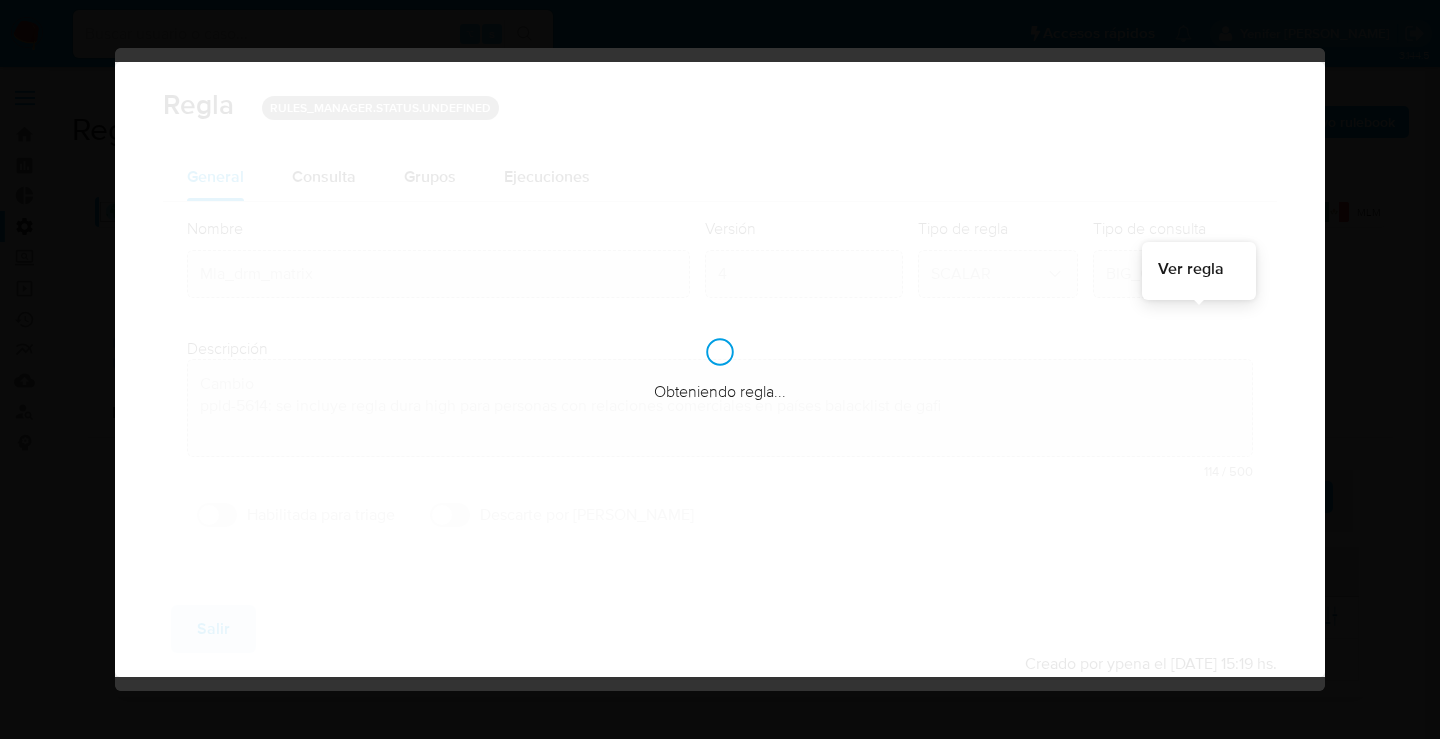type on "Cambio
ppld-5614" 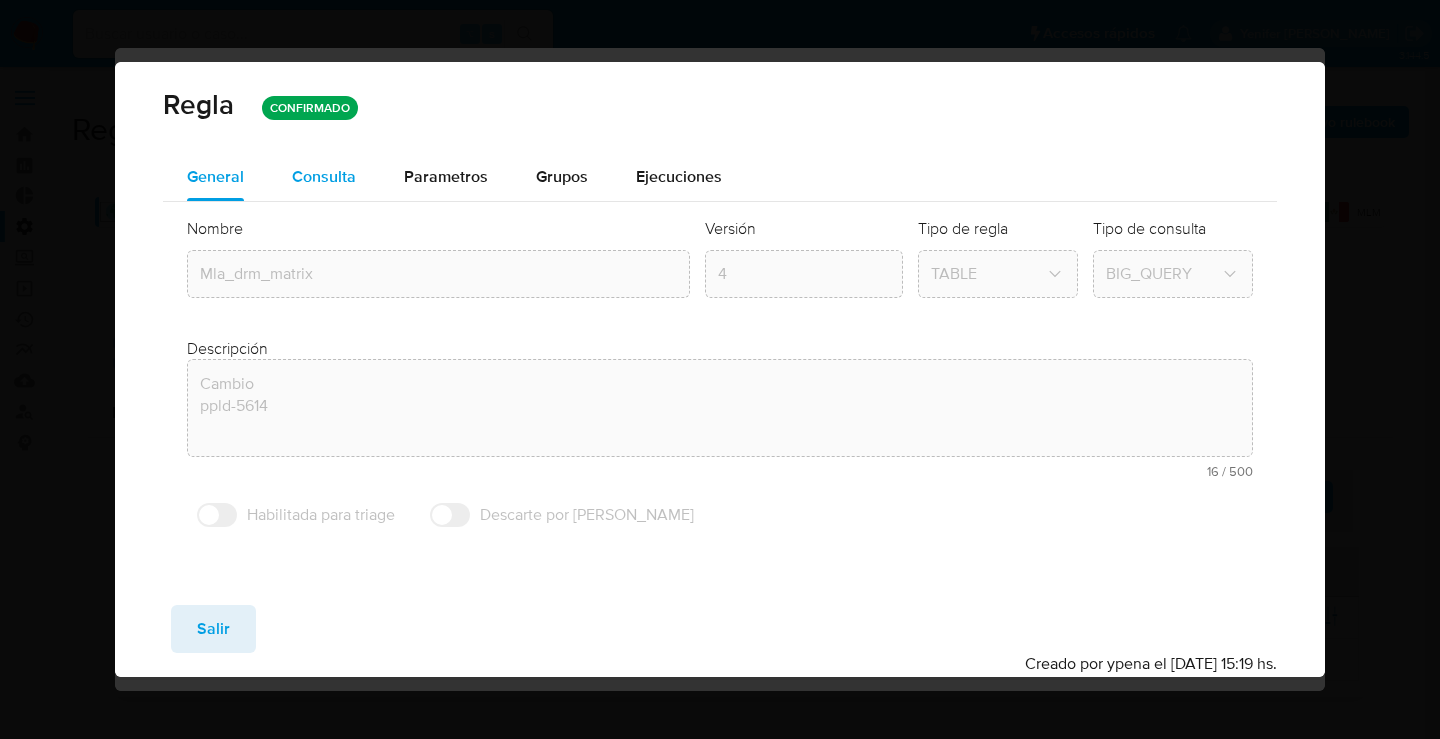 click on "Consulta" at bounding box center (324, 176) 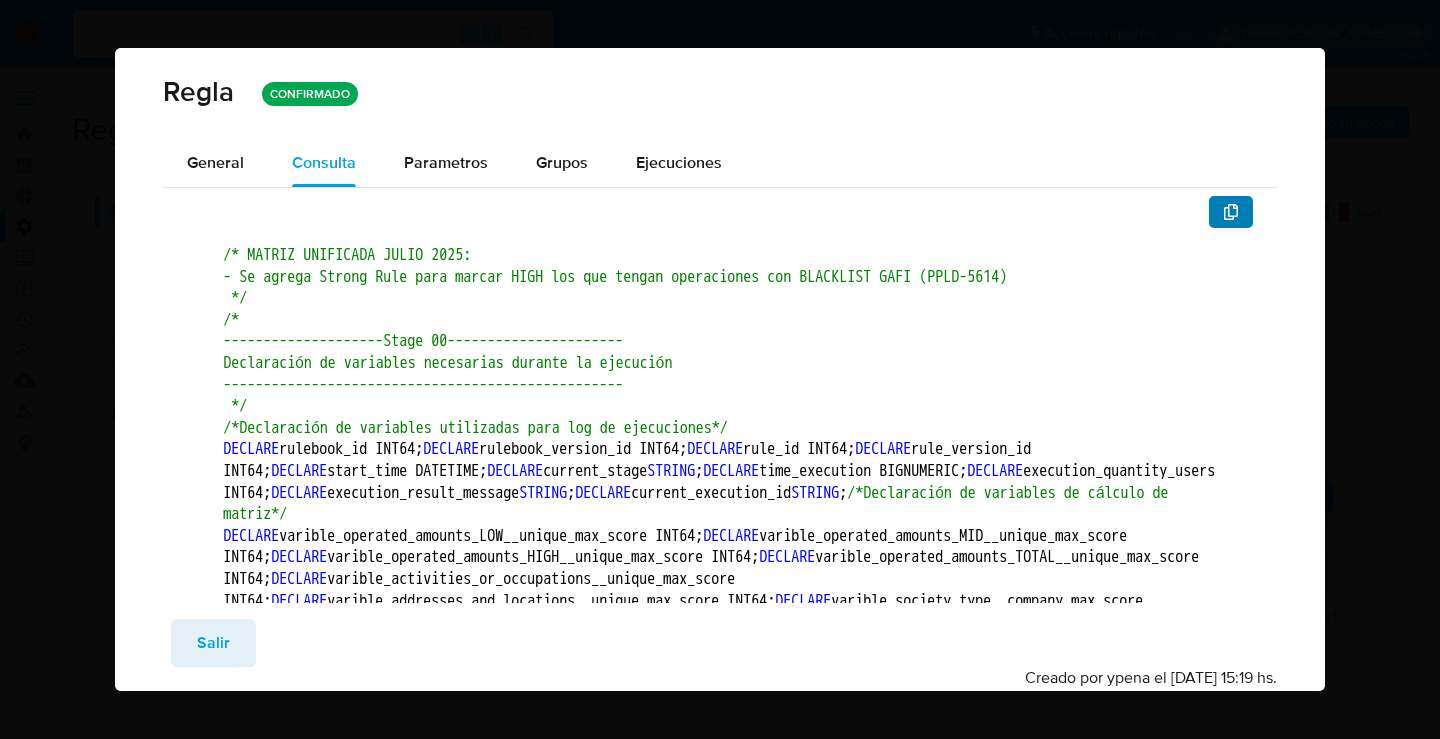 click 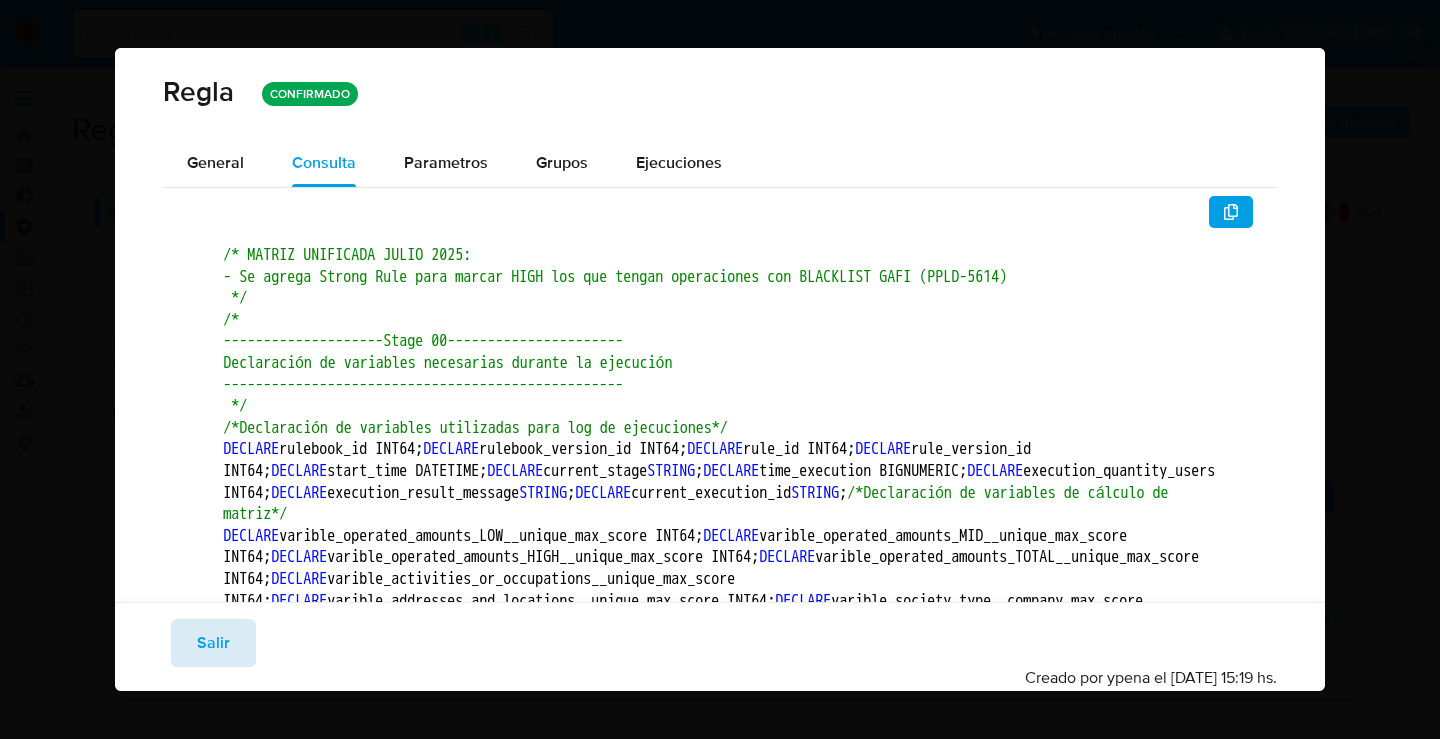 click on "Salir" at bounding box center [213, 643] 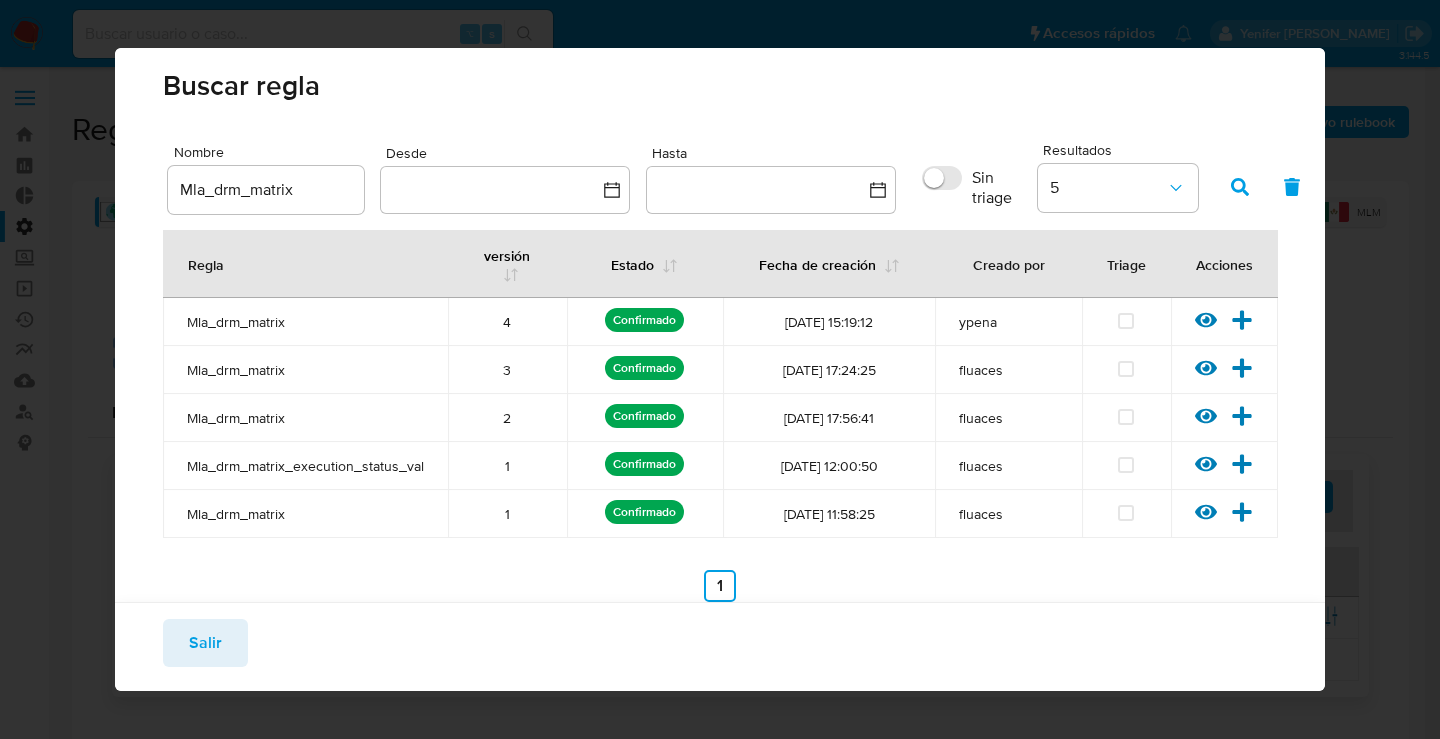 click on "Salir" at bounding box center [720, 646] 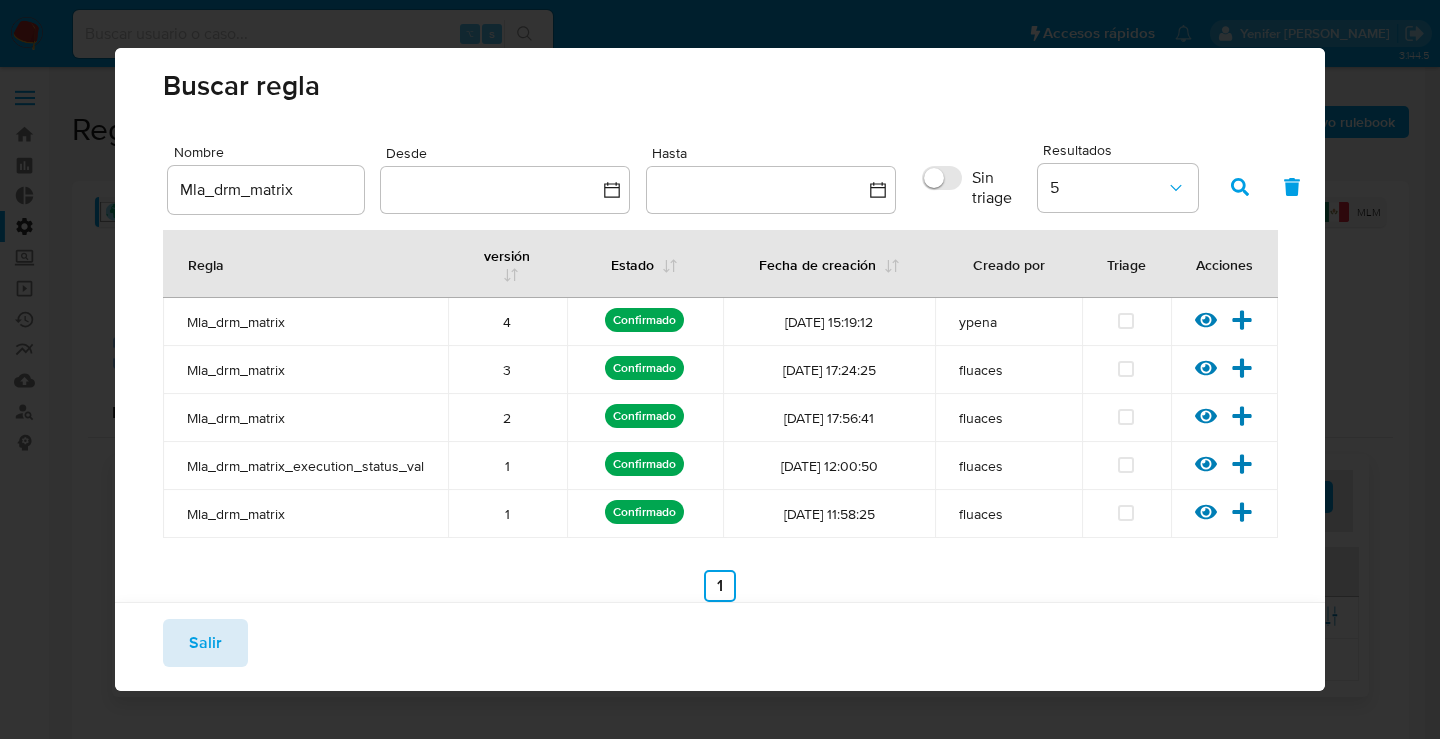 click on "Salir" at bounding box center (205, 643) 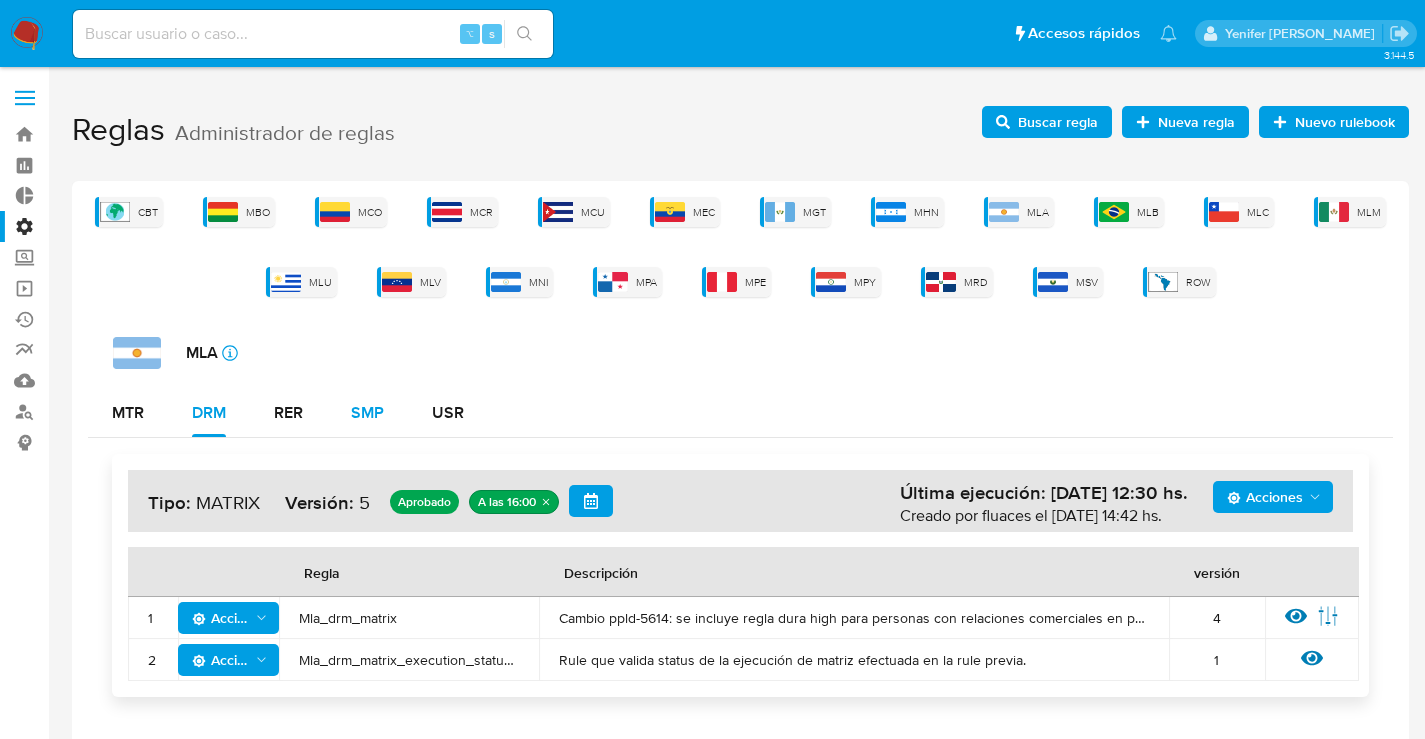 click on "SMP" at bounding box center (367, 413) 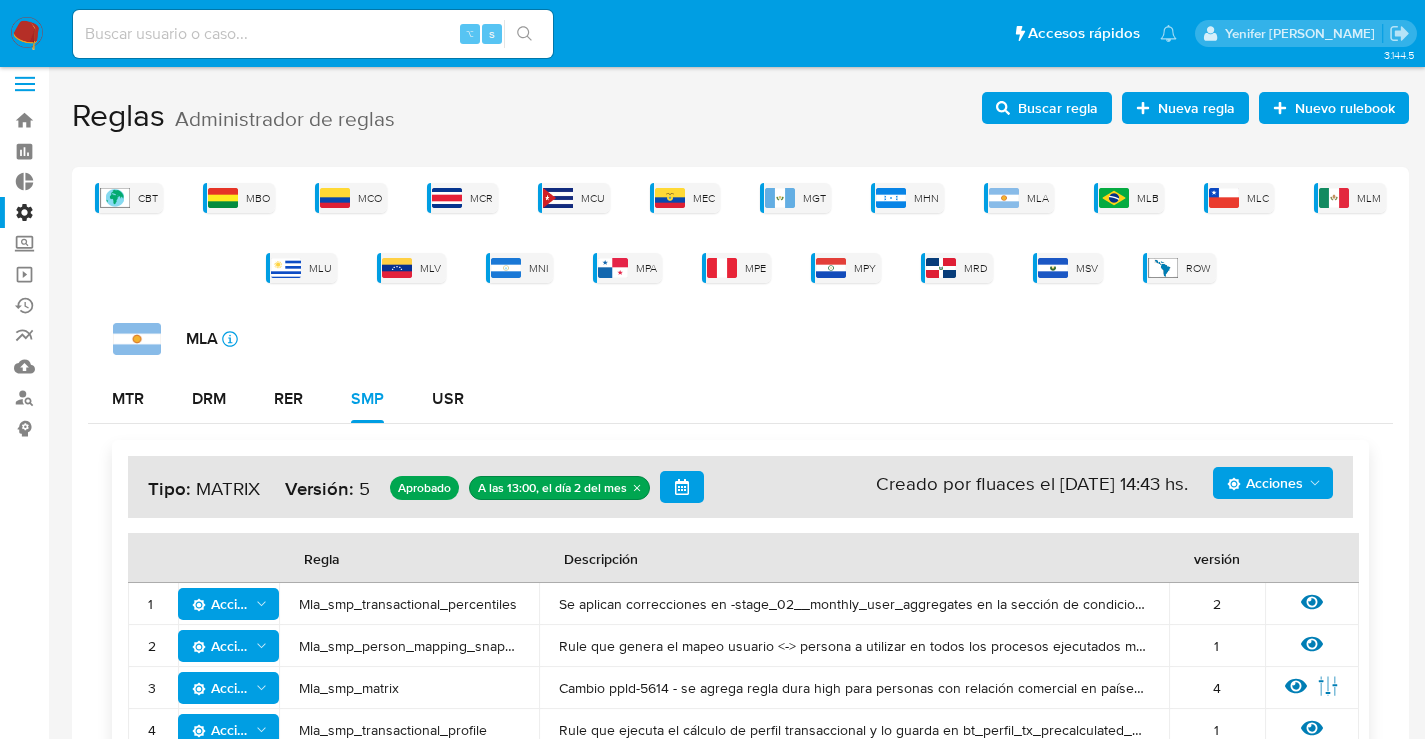 scroll, scrollTop: 33, scrollLeft: 0, axis: vertical 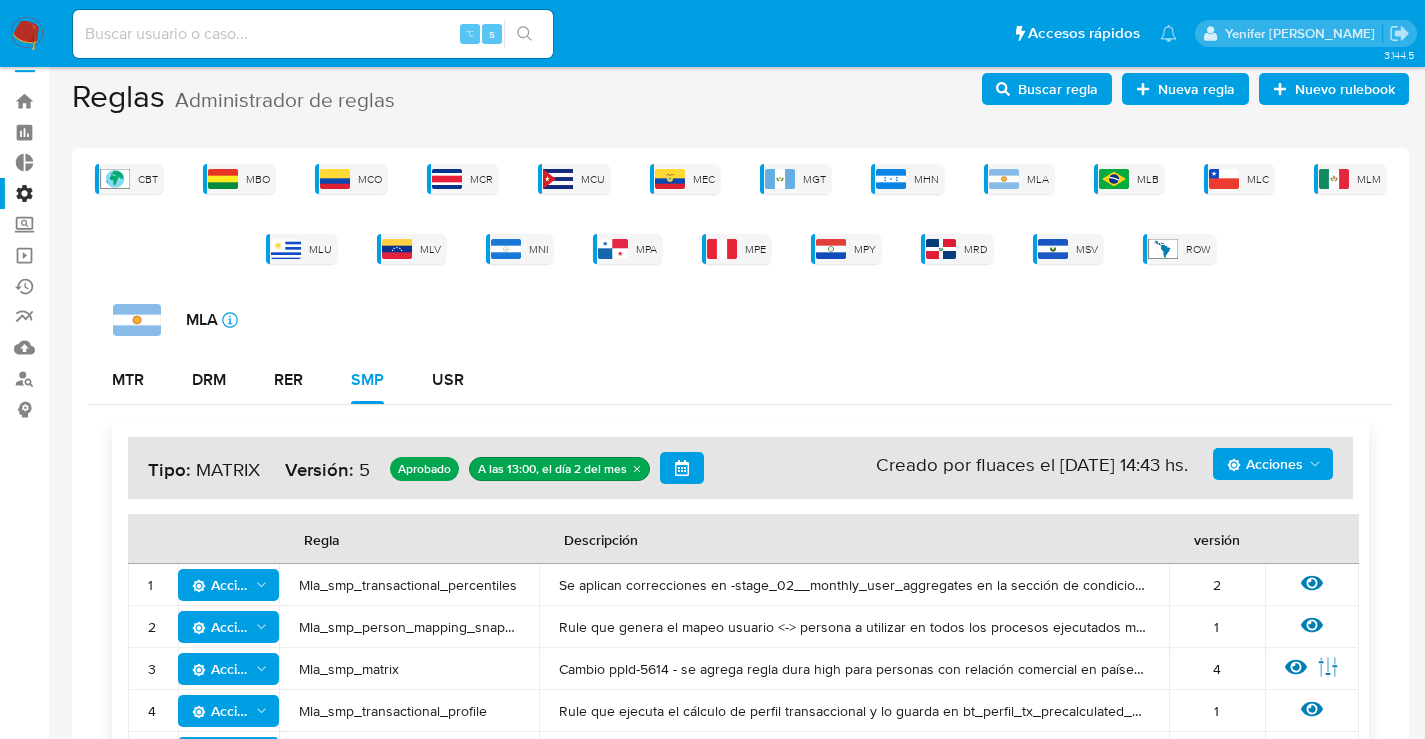 click on "Mla_smp_matrix" at bounding box center (409, 669) 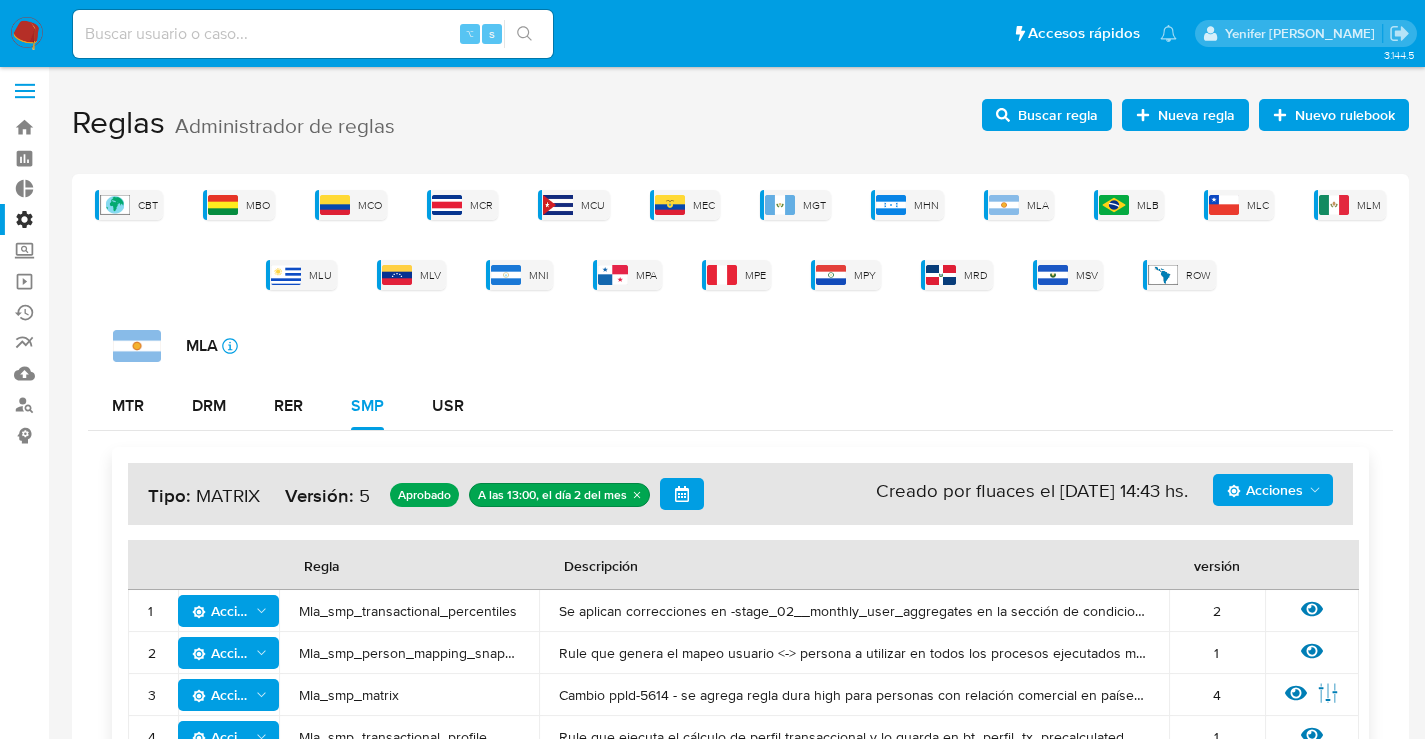 scroll, scrollTop: 0, scrollLeft: 0, axis: both 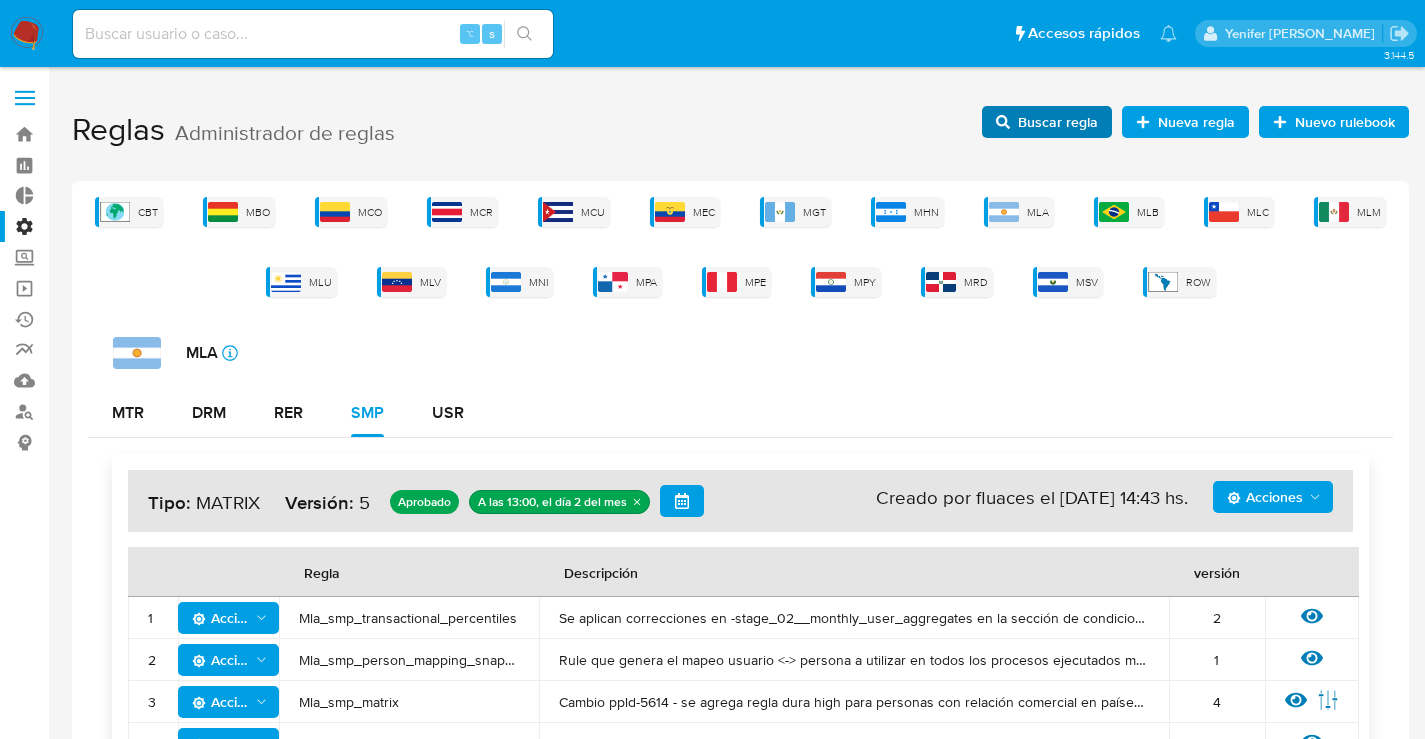 click on "Buscar regla" at bounding box center [1058, 122] 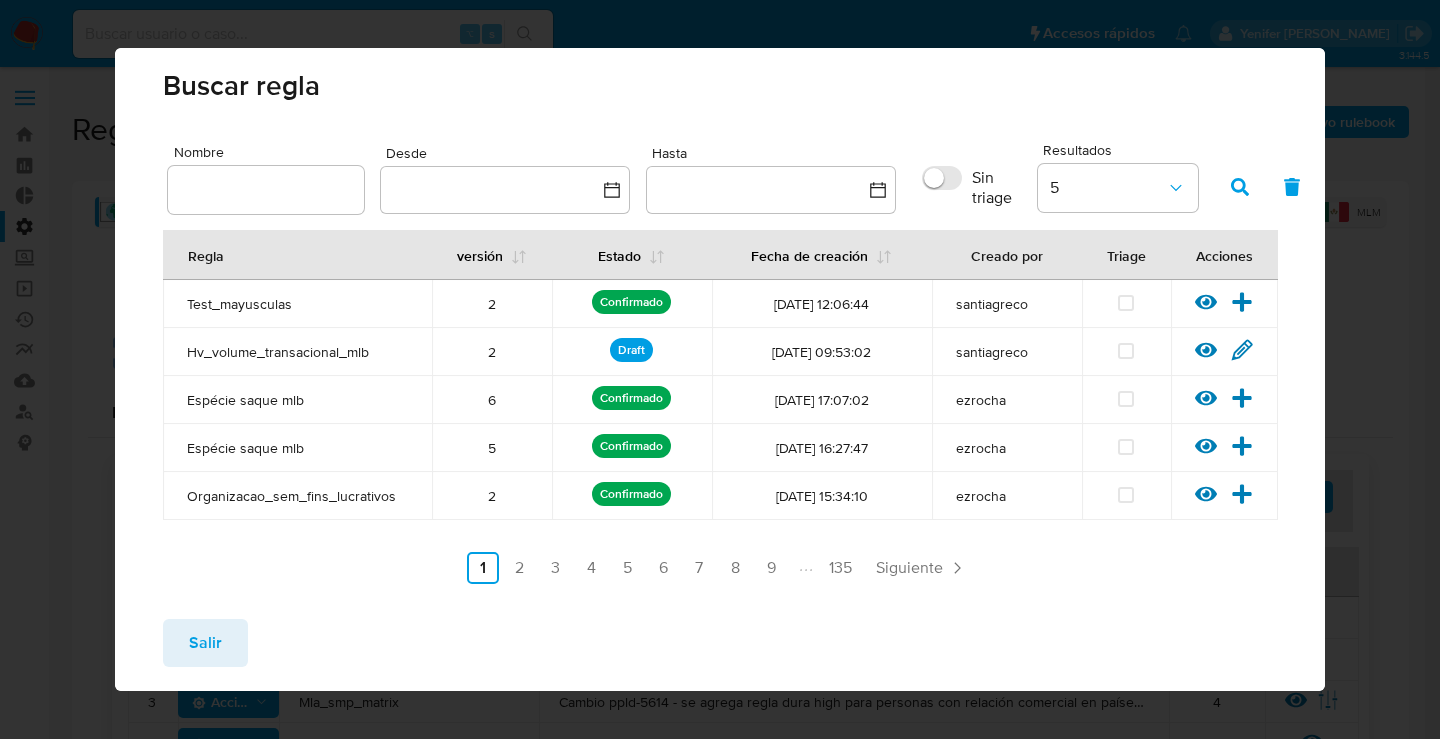 click at bounding box center (266, 190) 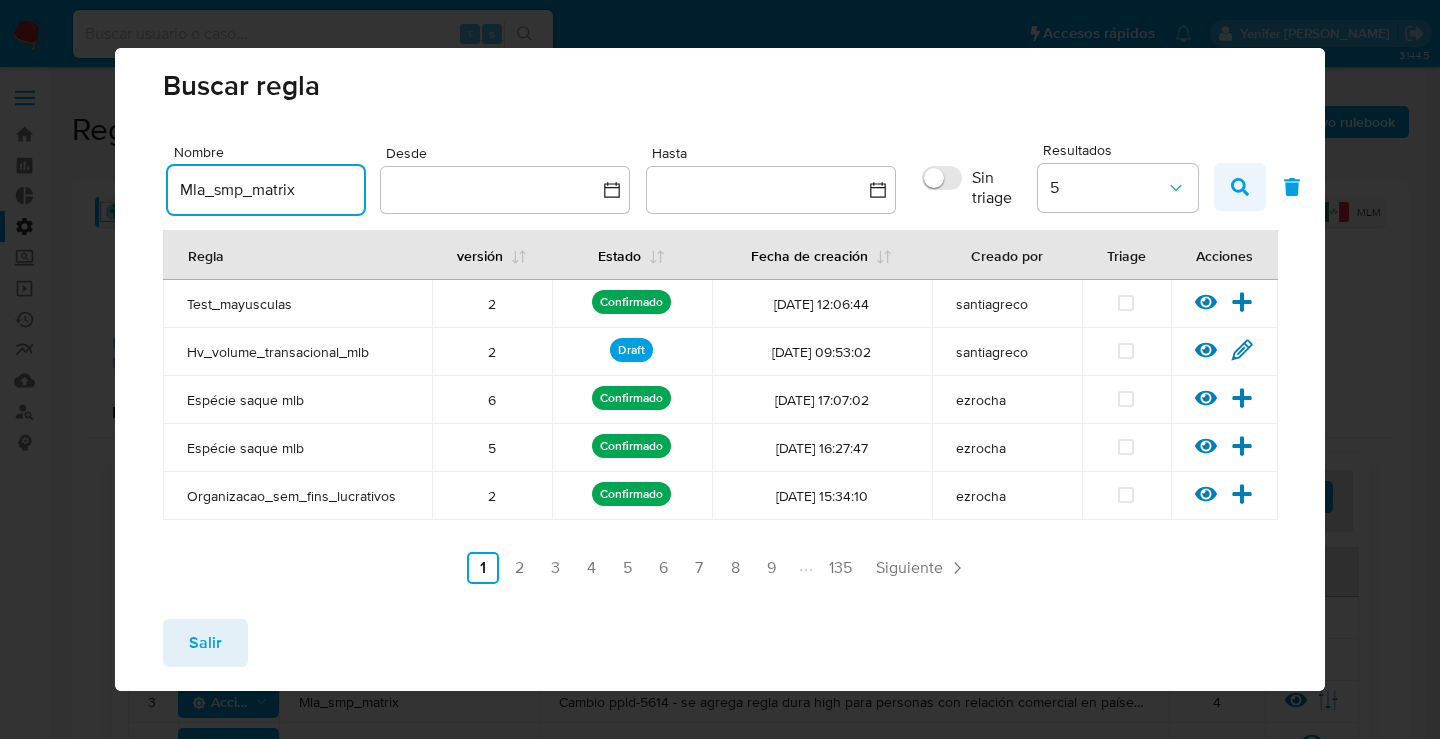 type on "Mla_smp_matrix" 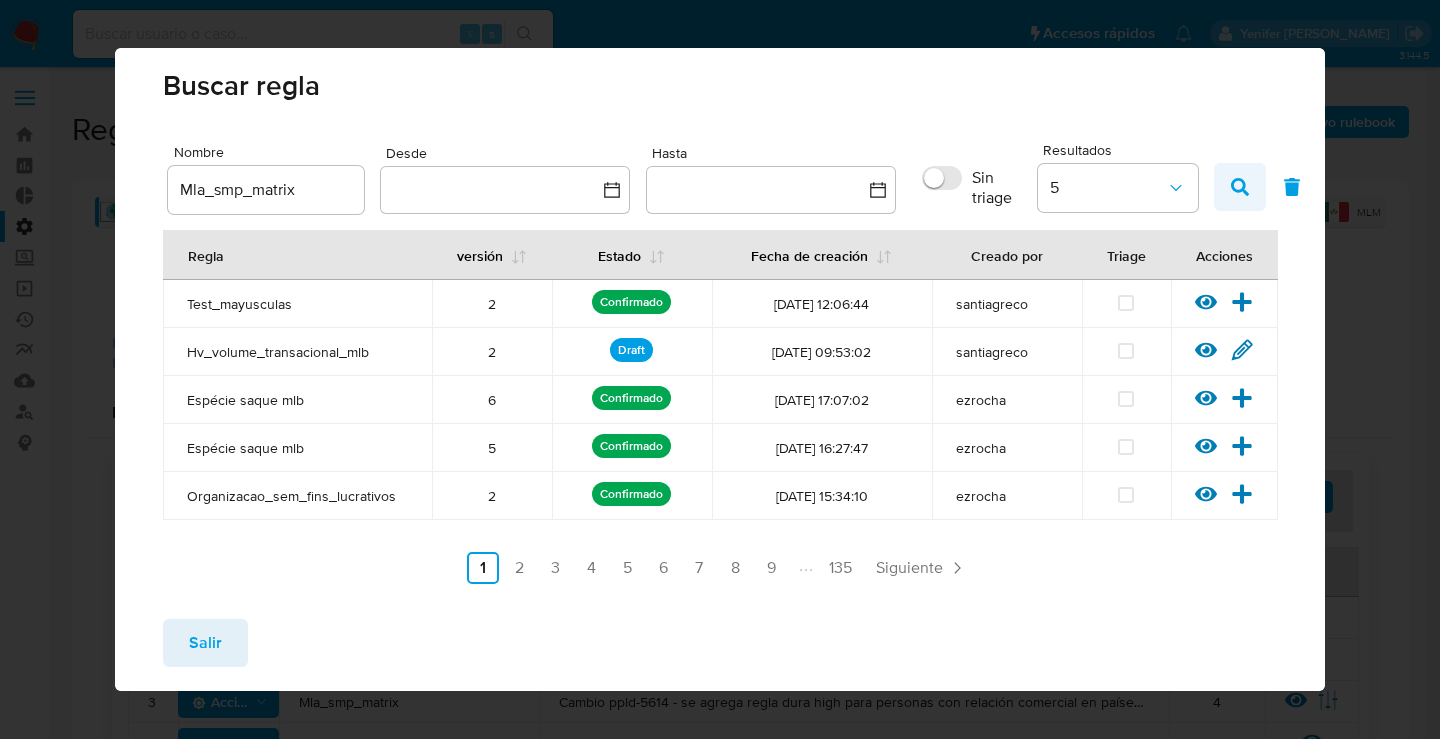 click 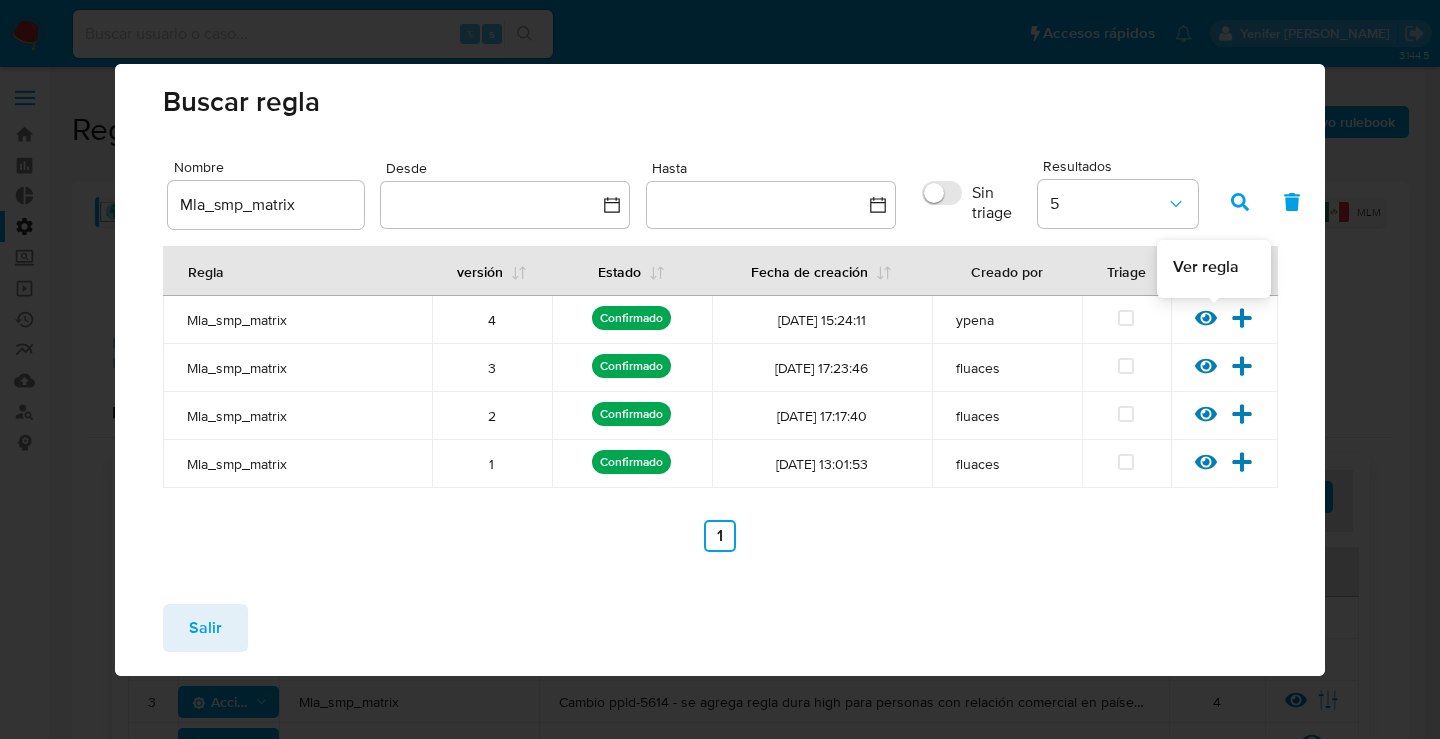 click 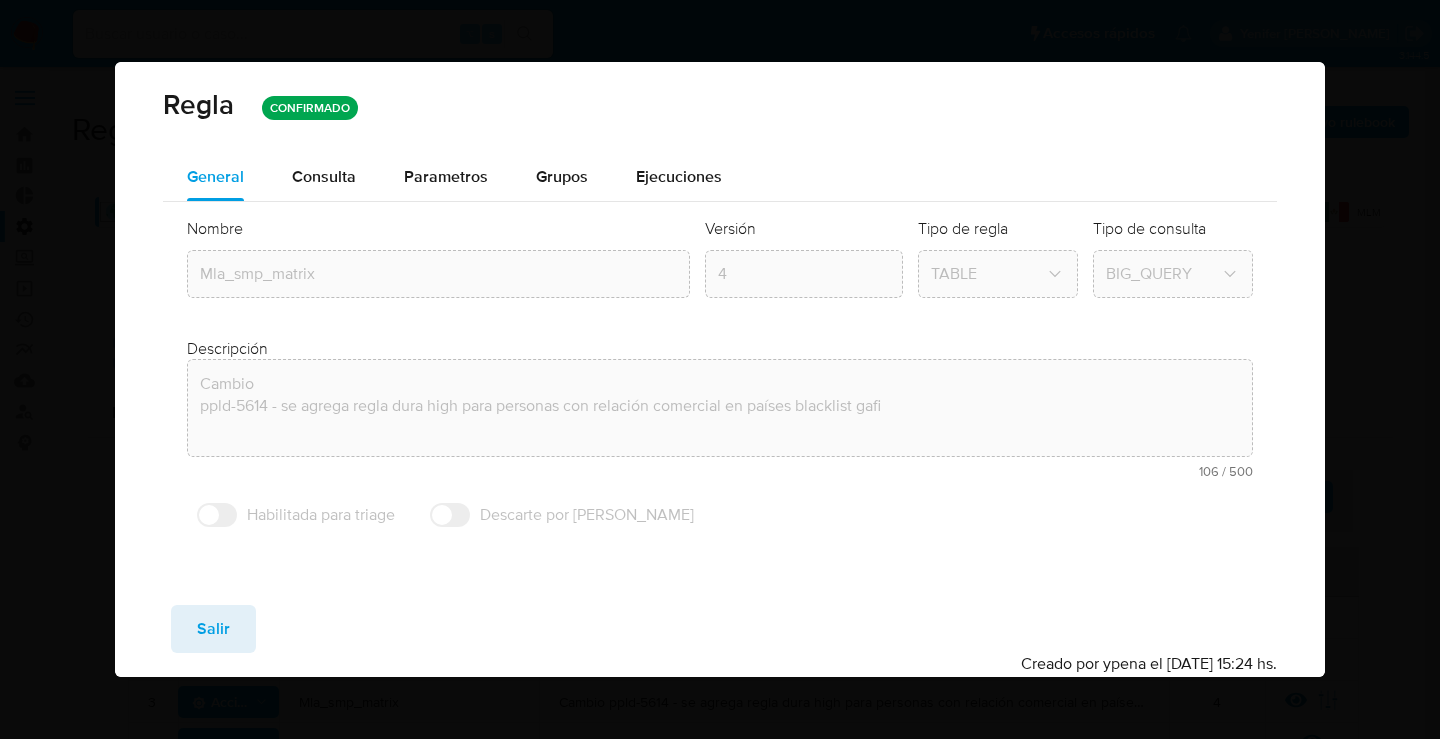 click on "Consulta" at bounding box center [324, 176] 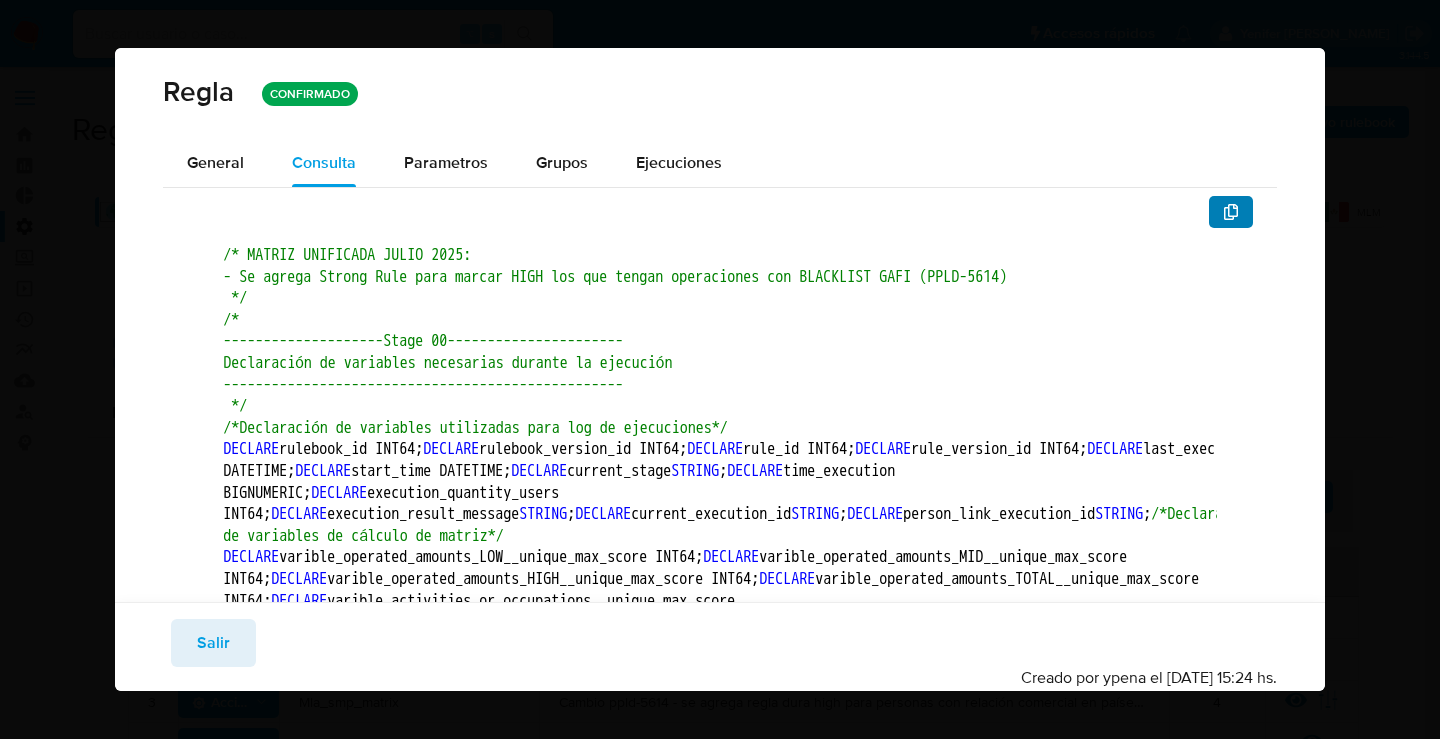 click at bounding box center (1231, 212) 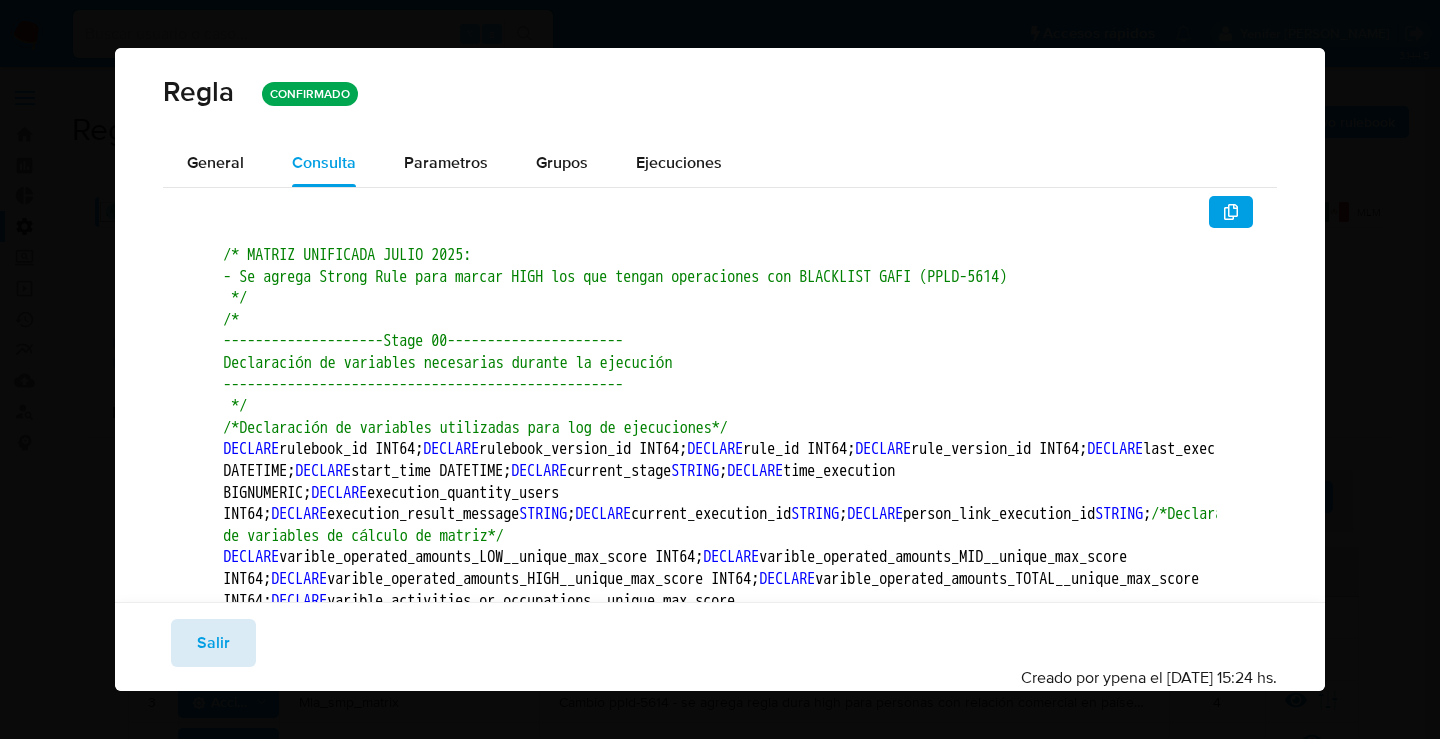 click on "Salir" at bounding box center (213, 643) 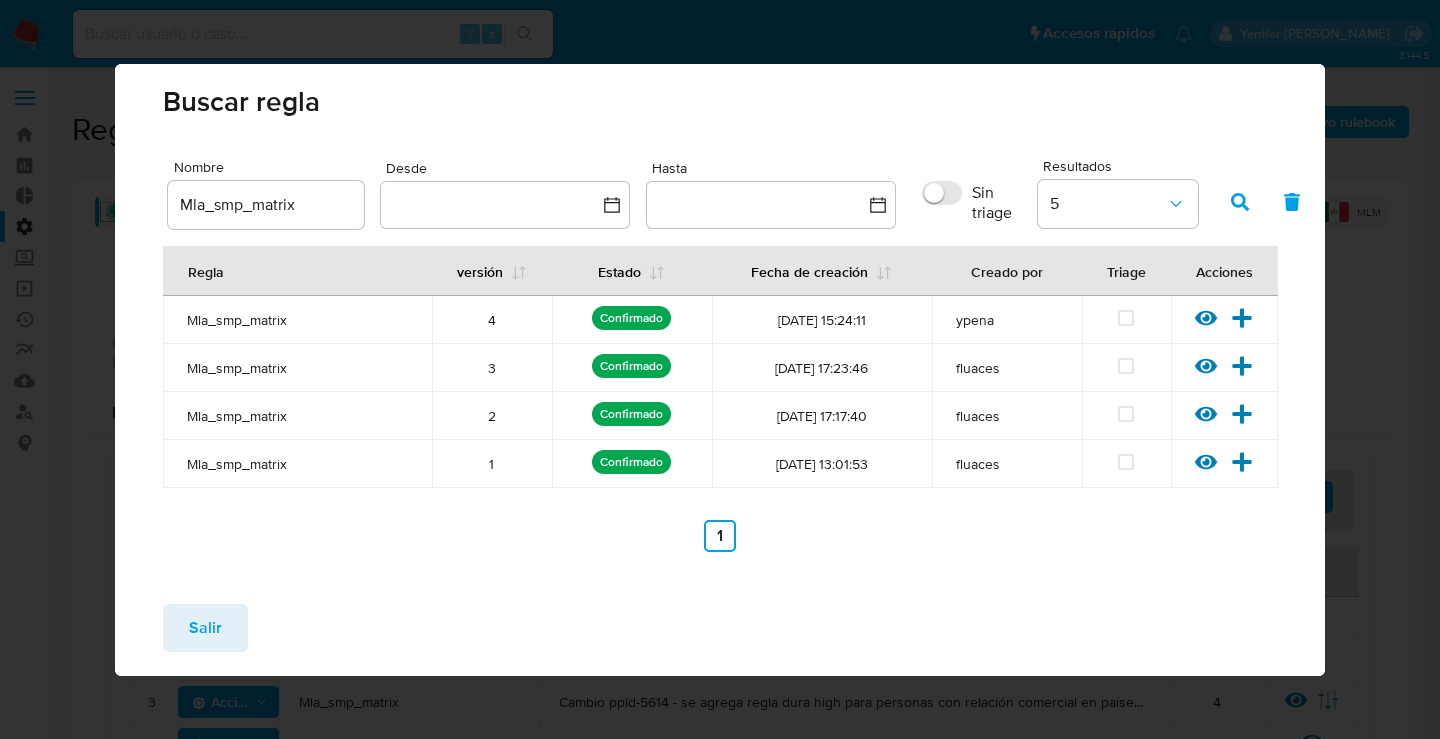 click on "Salir" at bounding box center [205, 628] 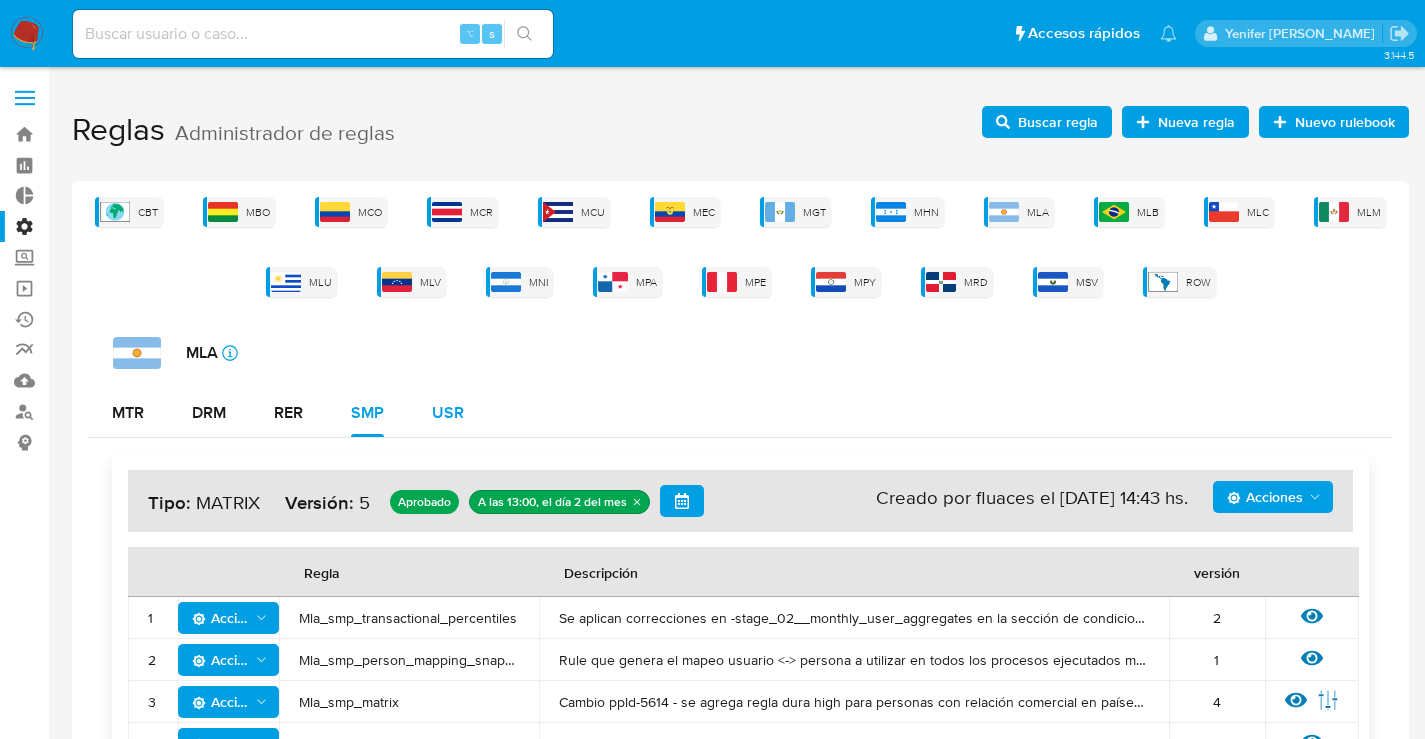 click on "USR" at bounding box center (448, 413) 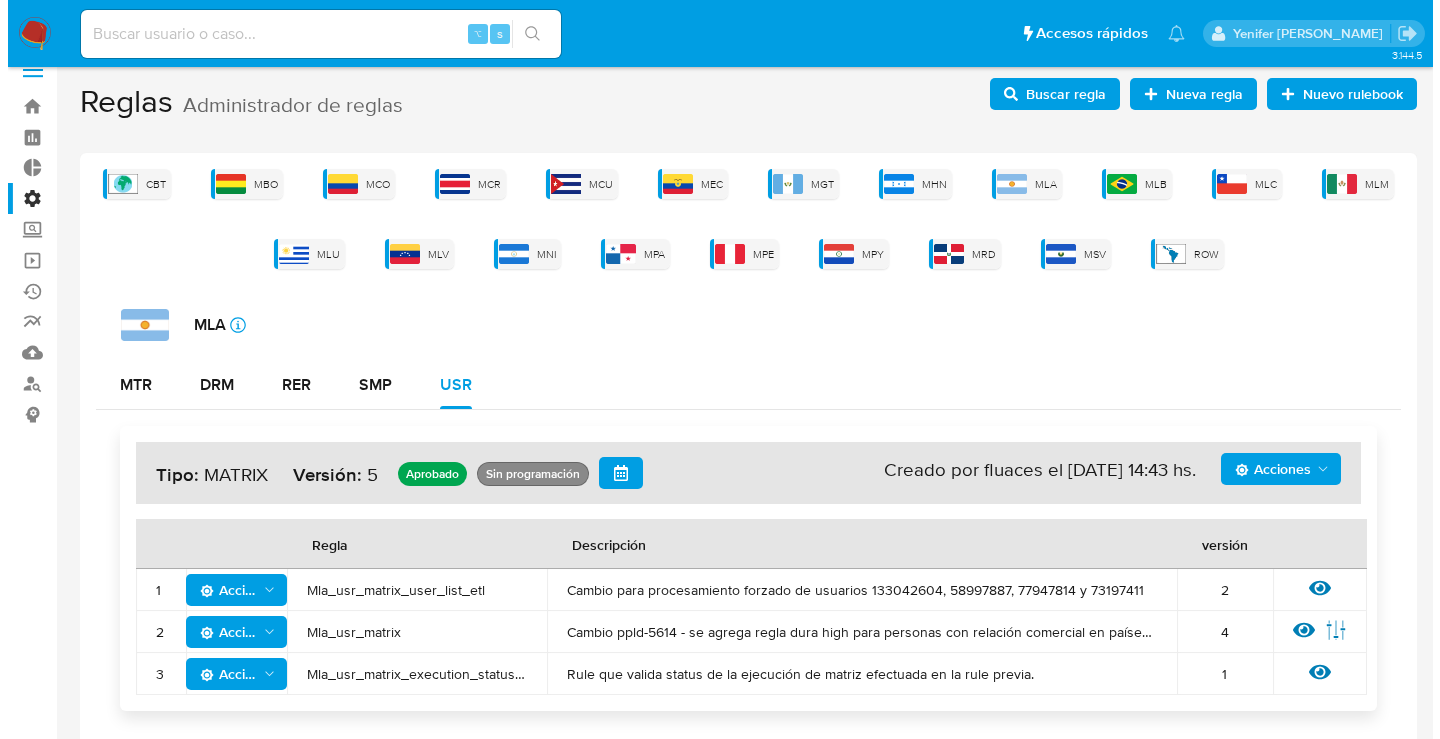 scroll, scrollTop: 55, scrollLeft: 0, axis: vertical 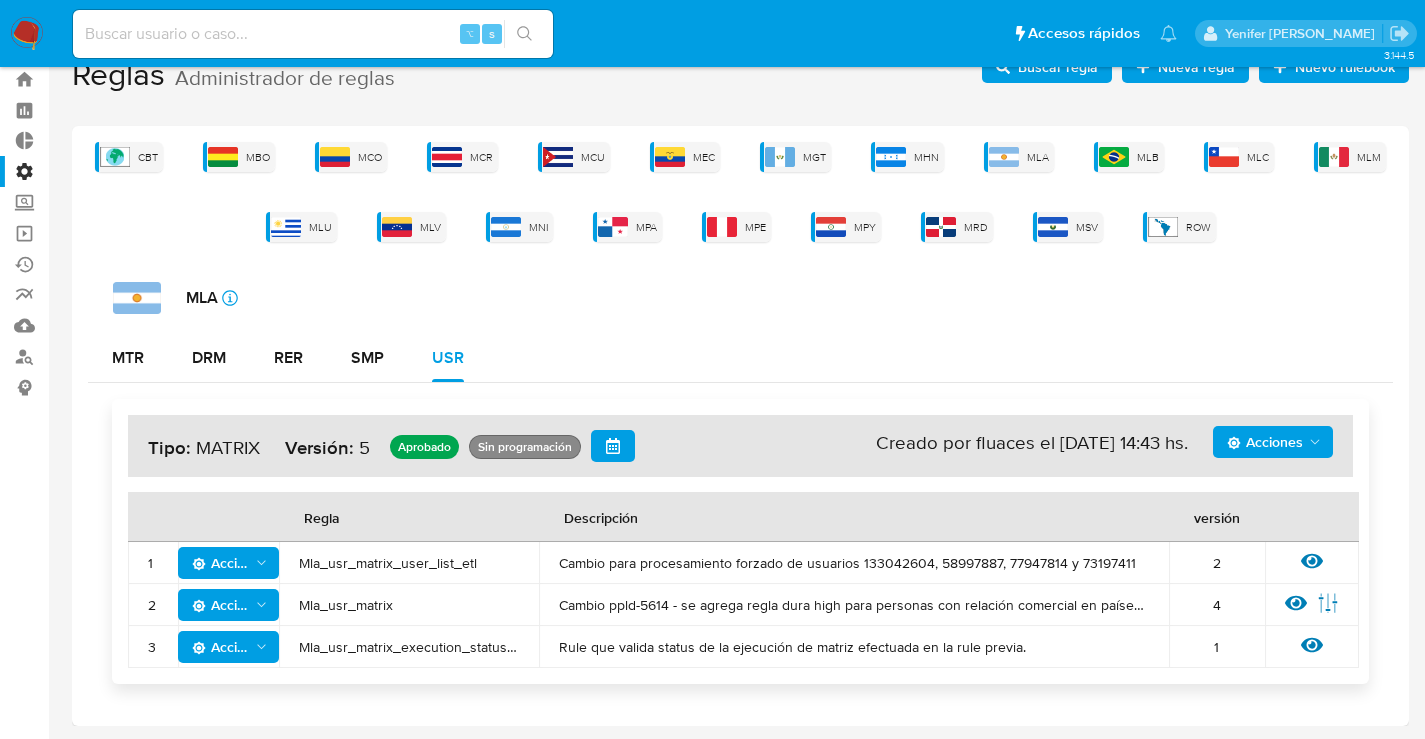 click on "Mla_usr_matrix" at bounding box center [409, 605] 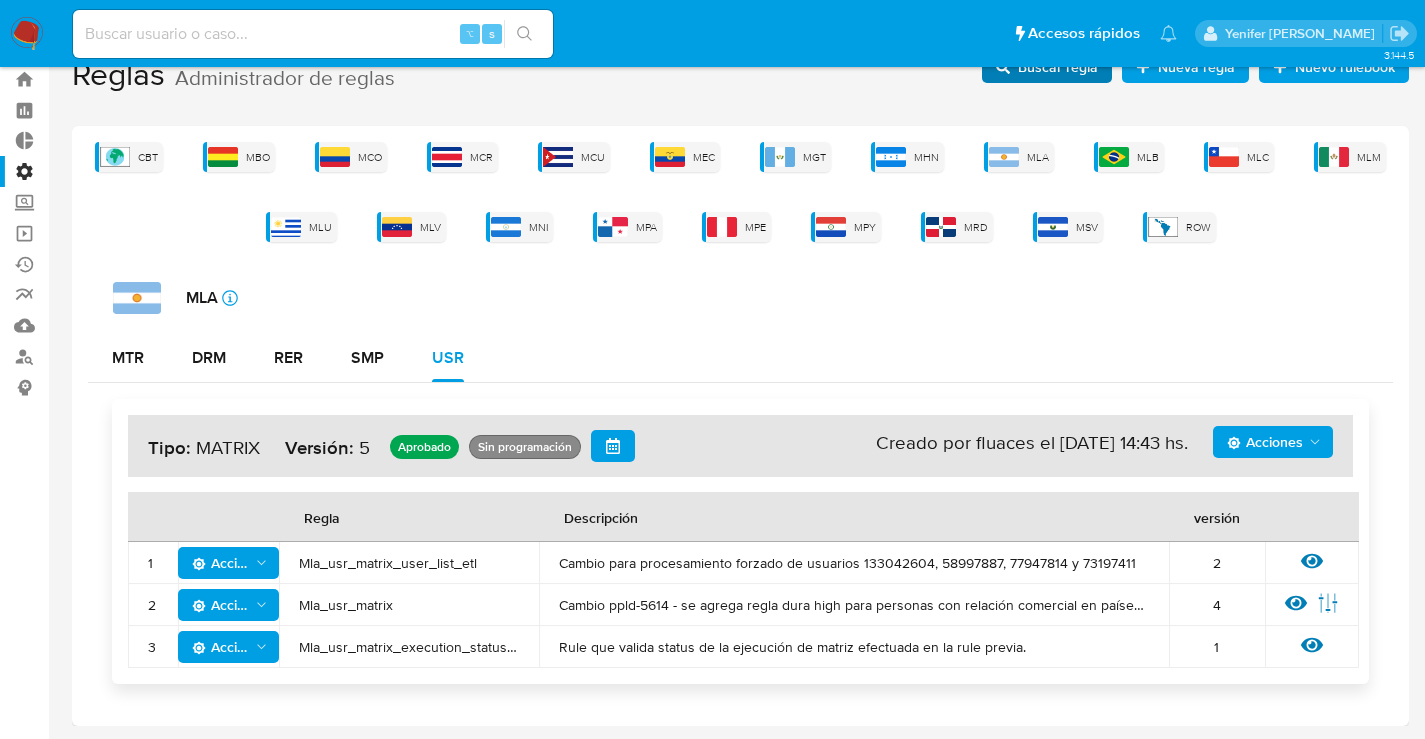 click on "Buscar regla" at bounding box center [1058, 67] 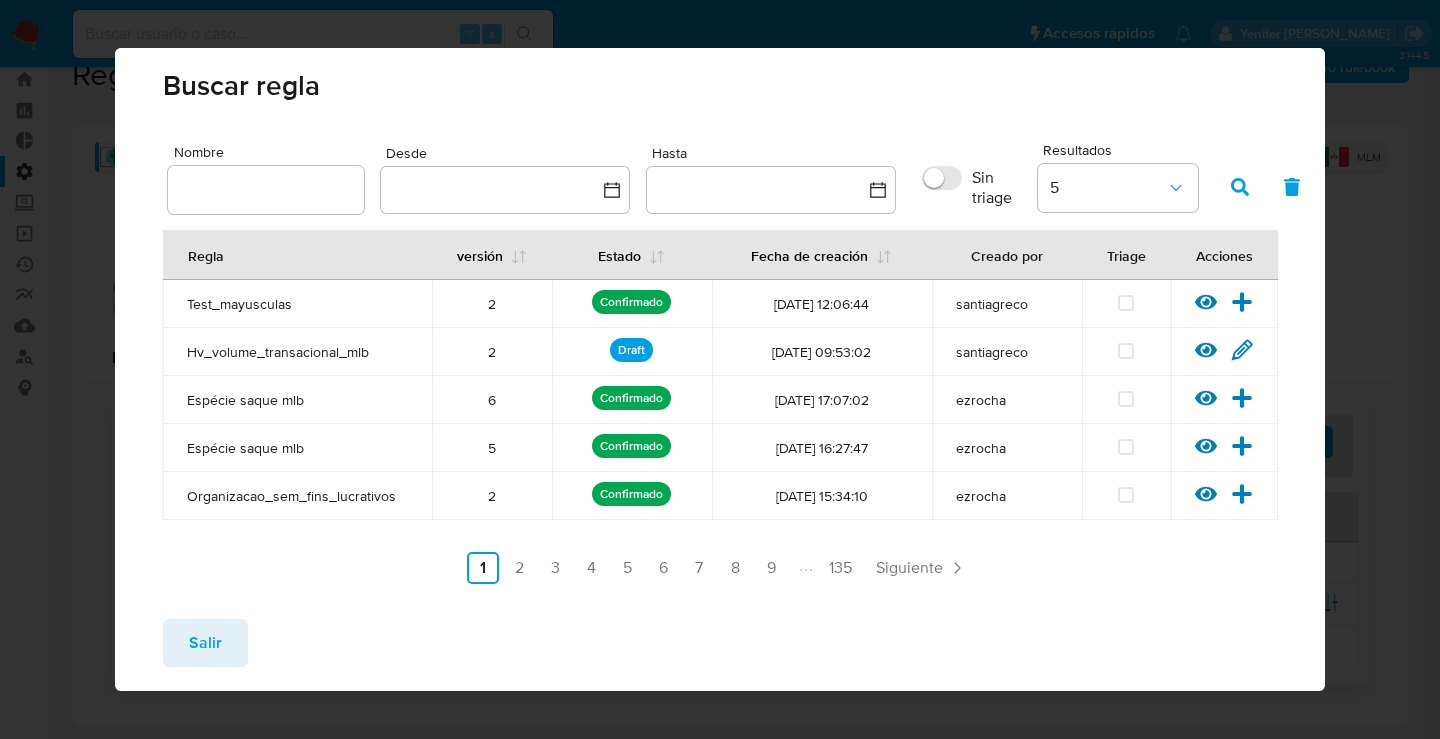 click at bounding box center [266, 190] 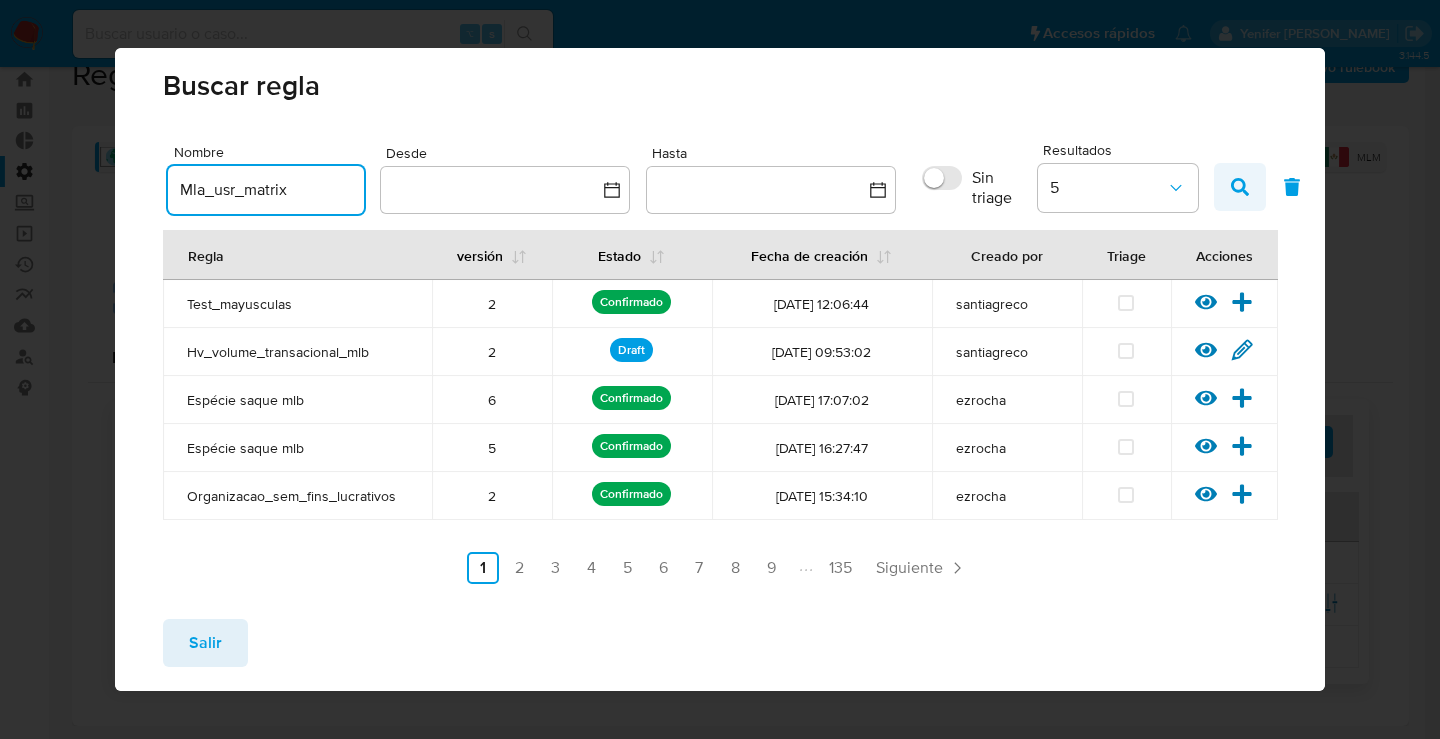 type on "Mla_usr_matrix" 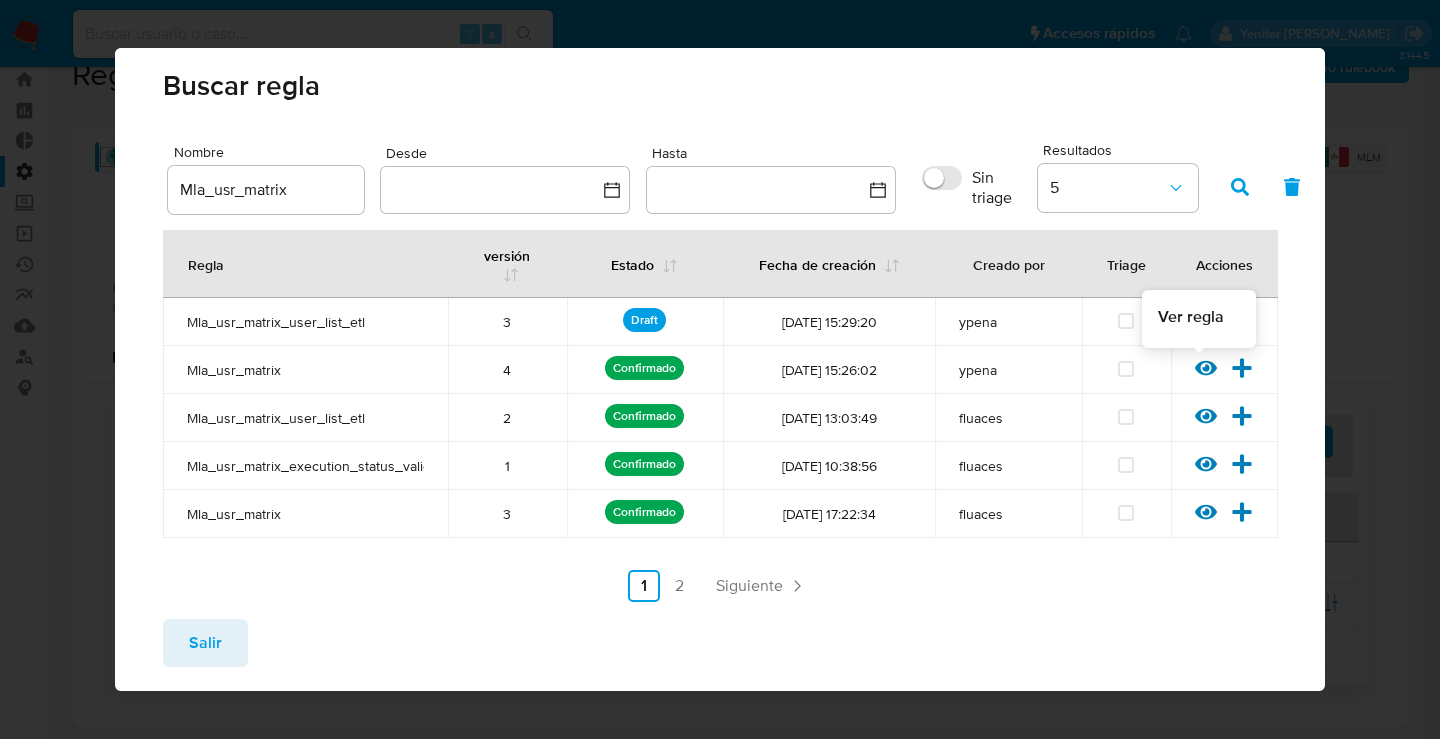 click 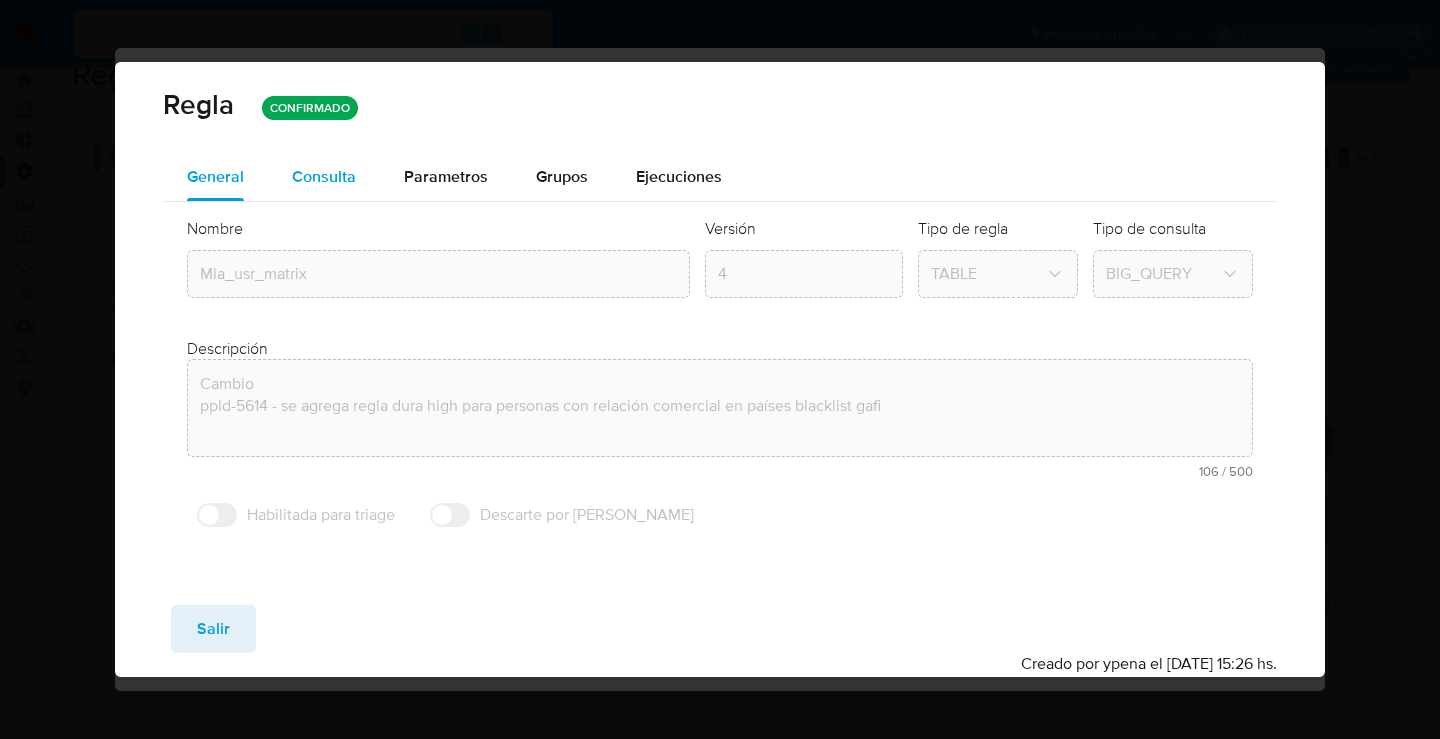 click on "Consulta" at bounding box center [324, 176] 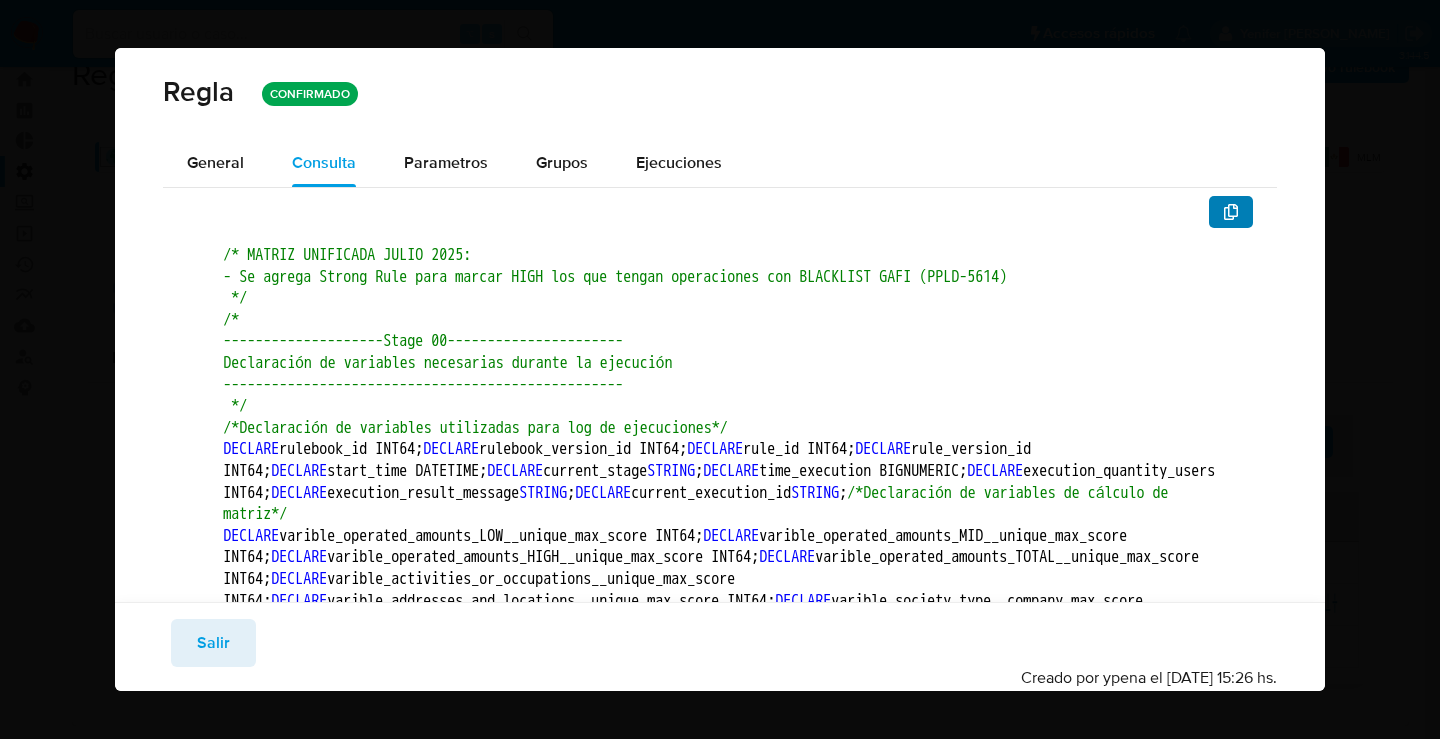 click at bounding box center [1231, 212] 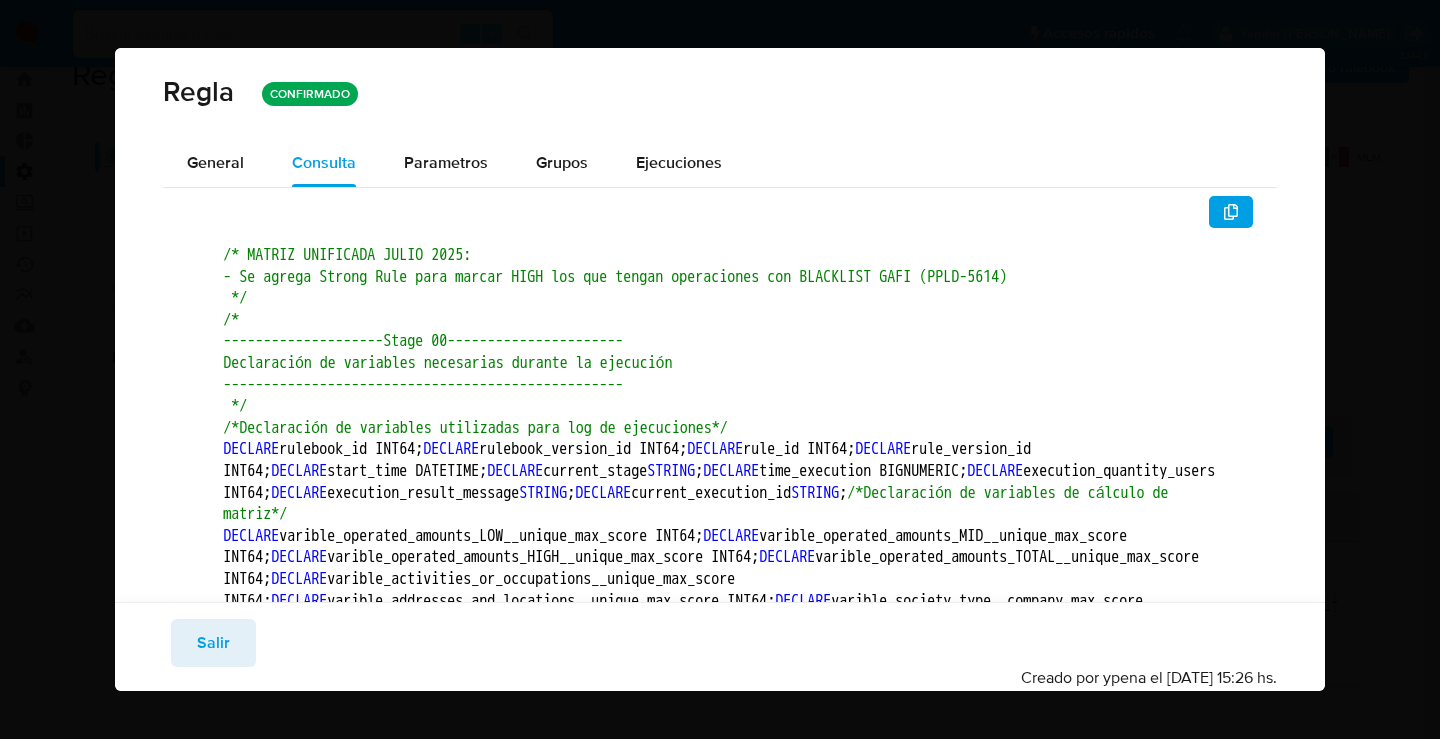 click 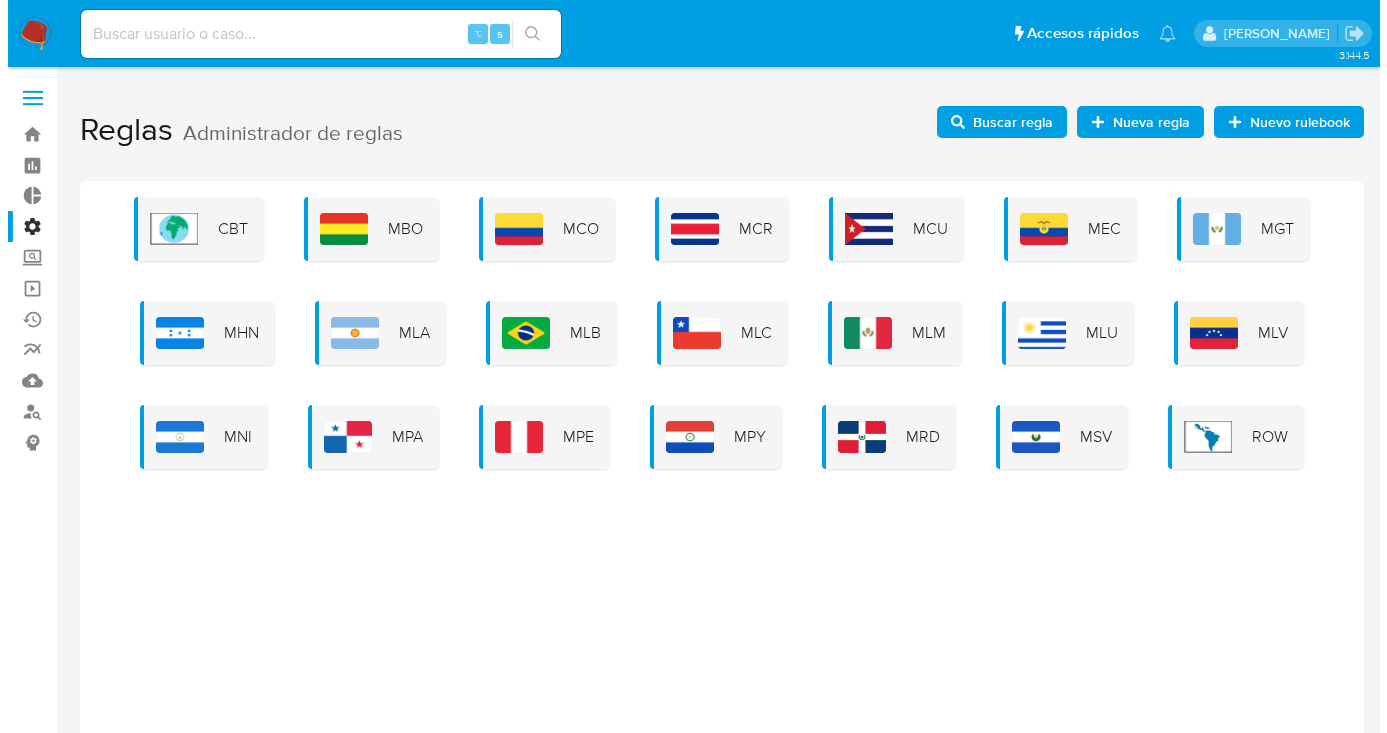 scroll, scrollTop: 0, scrollLeft: 0, axis: both 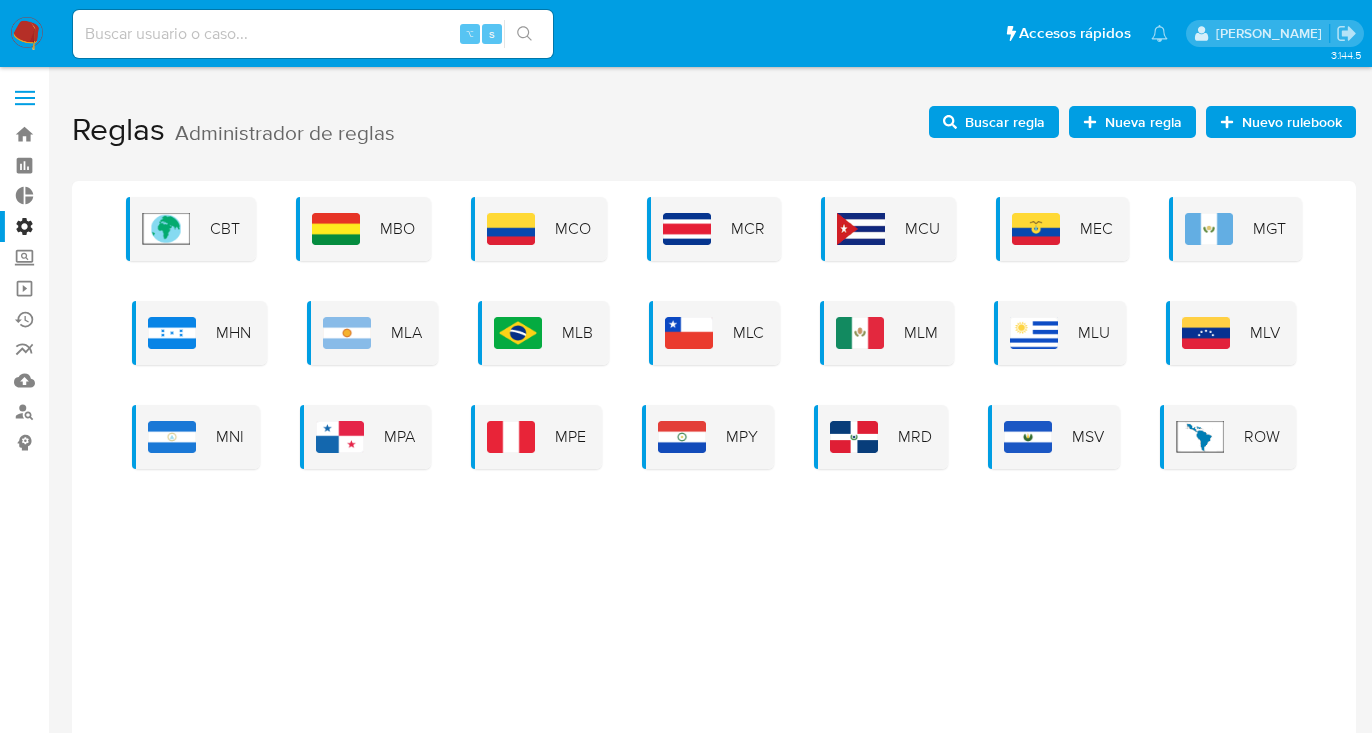 click on "CBT MBO MCO MCR MCU MEC MGT MHN MLA MLB MLC MLM MLU MLV MNI MPA MPE MPY MRD MSV ROW" at bounding box center [714, 481] 